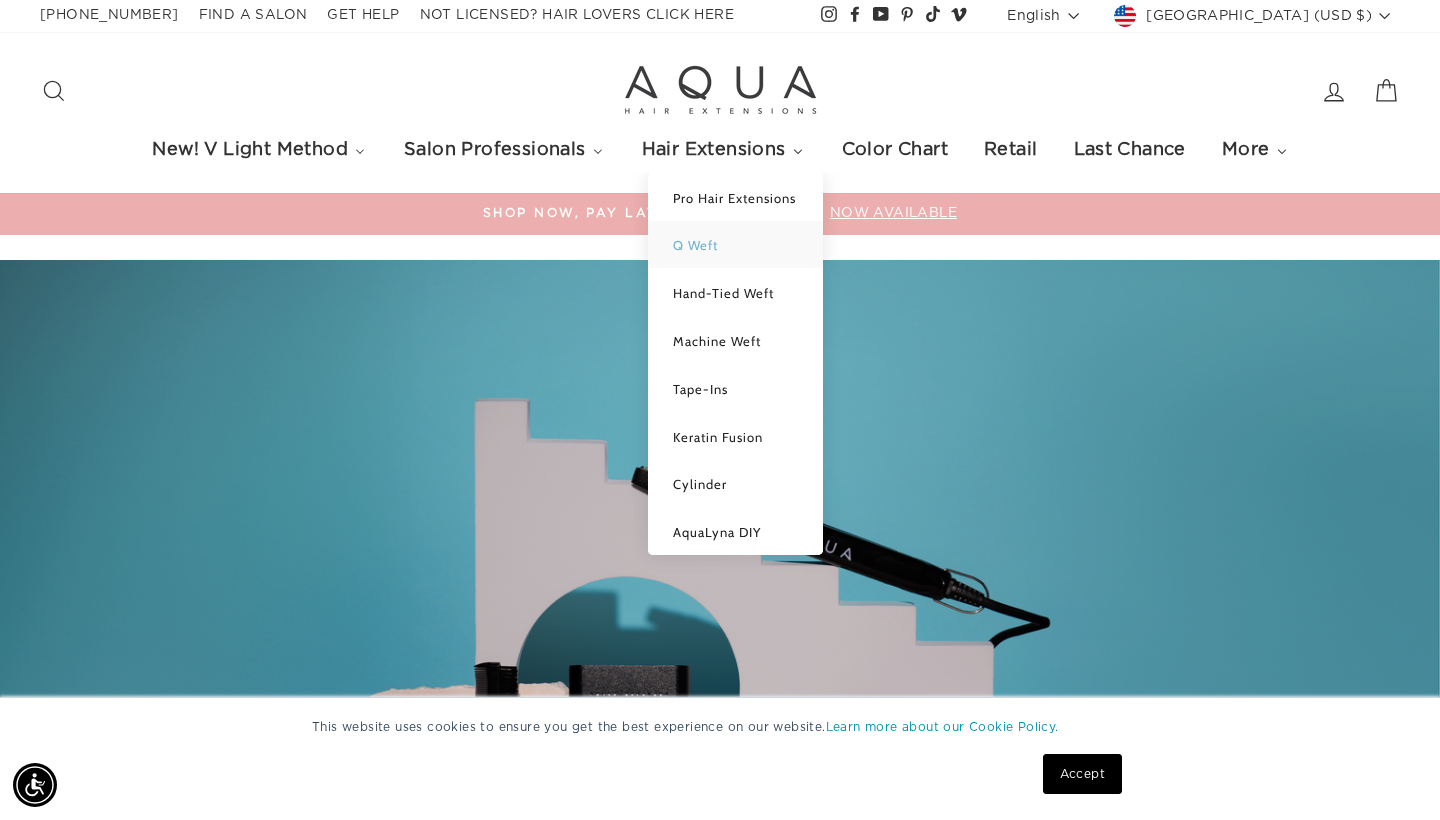 scroll, scrollTop: 0, scrollLeft: 0, axis: both 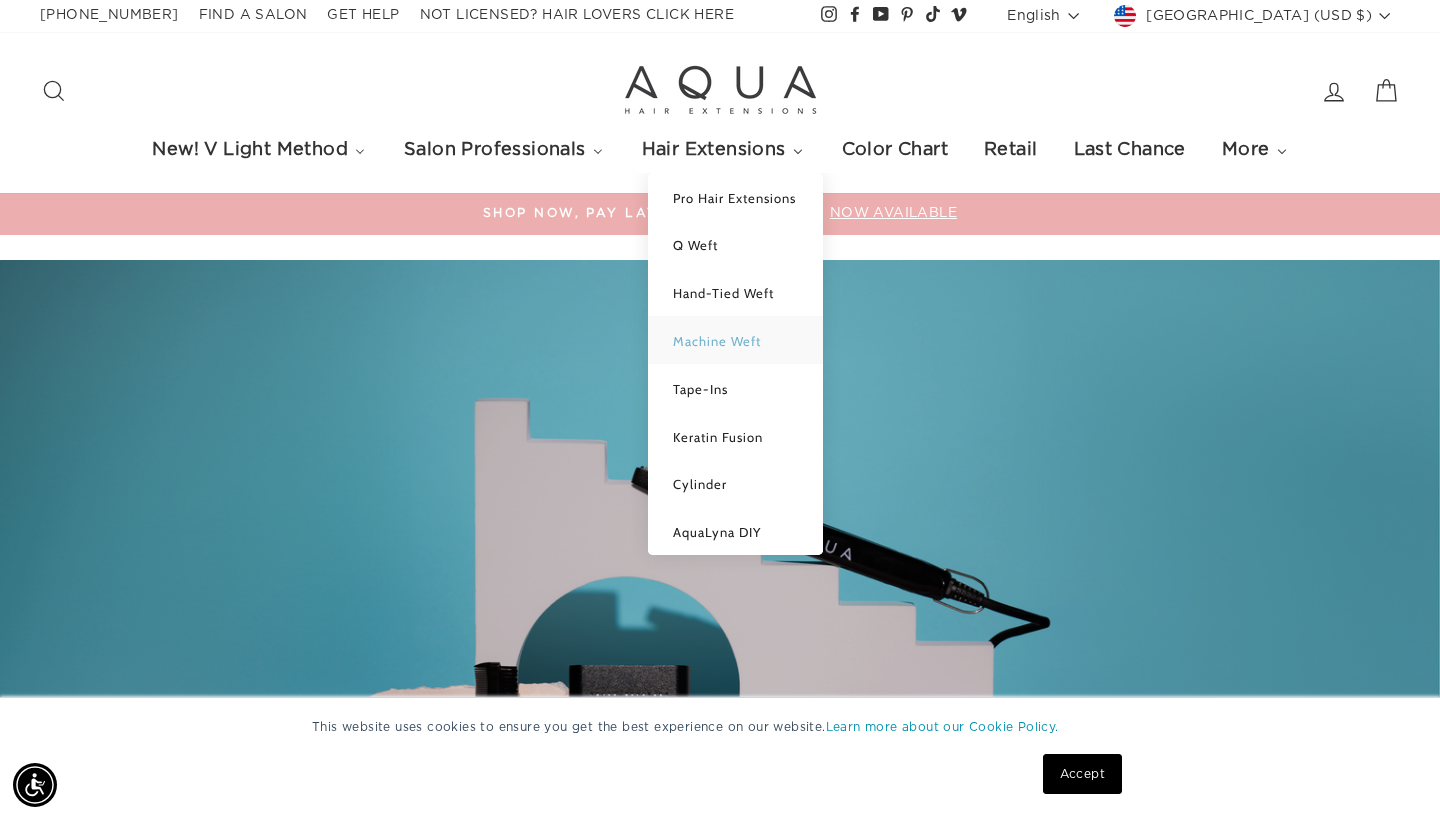 click on "Machine Weft" at bounding box center [735, 340] 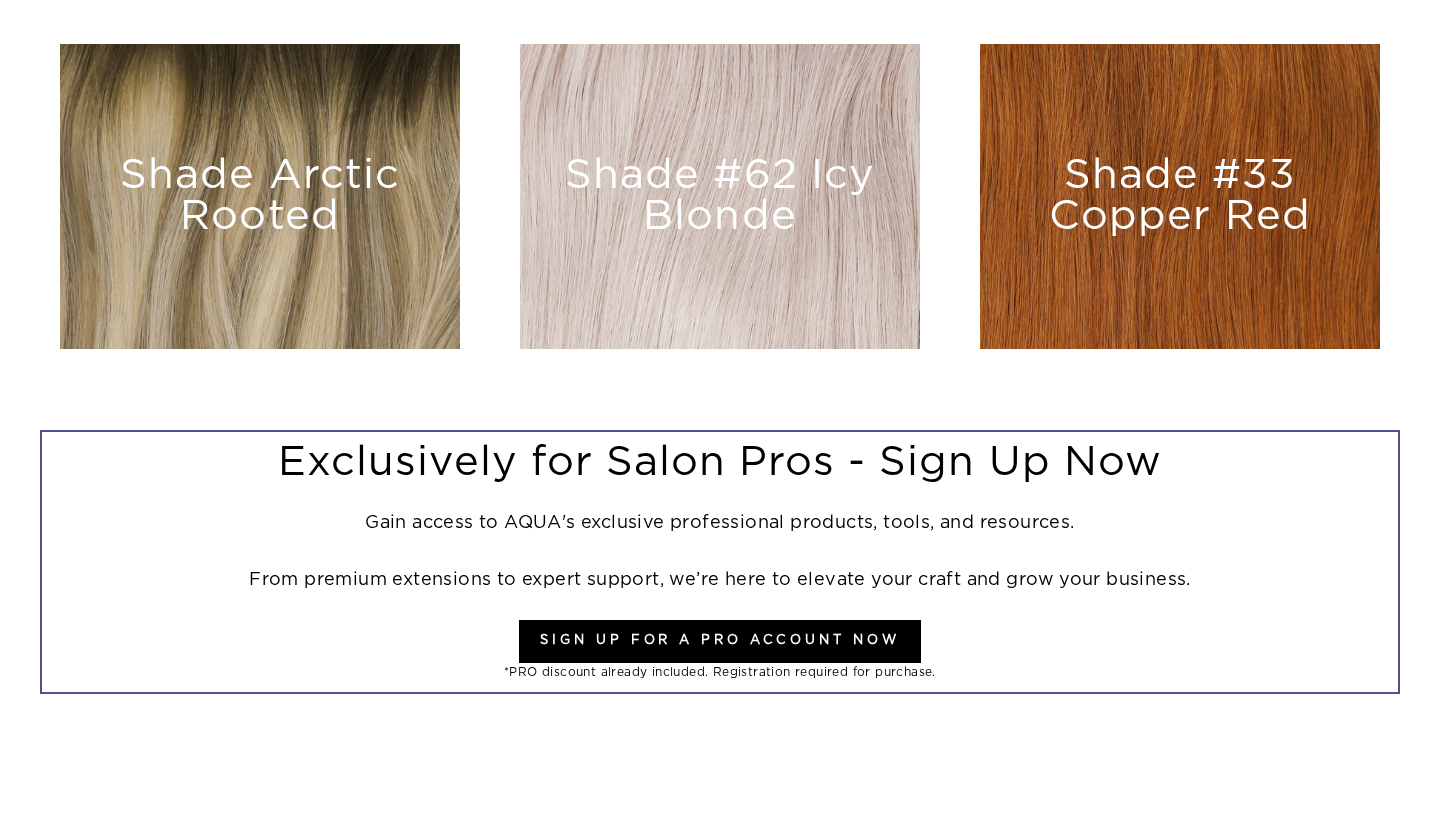 scroll, scrollTop: 1695, scrollLeft: 0, axis: vertical 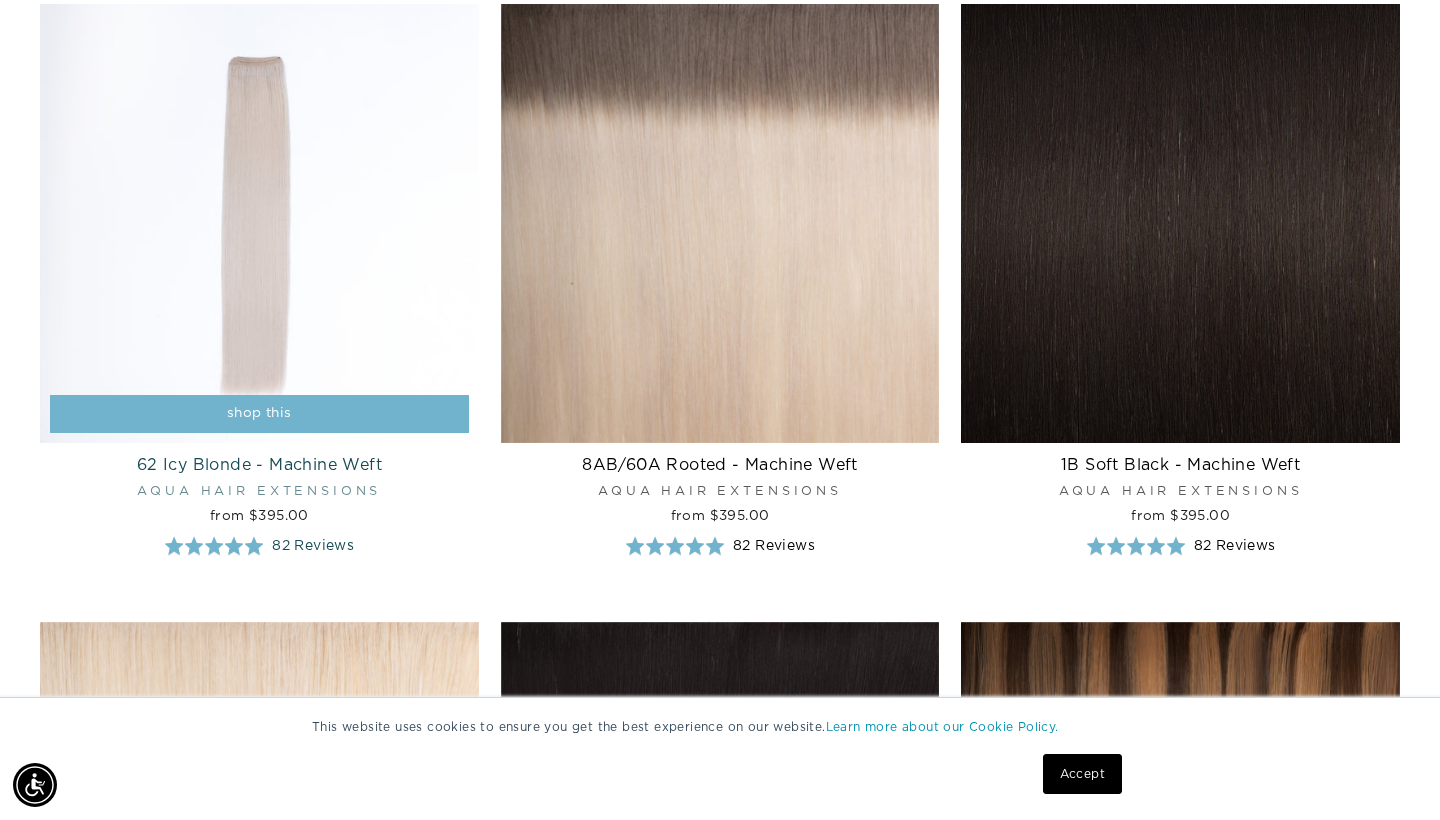 click at bounding box center [259, 223] 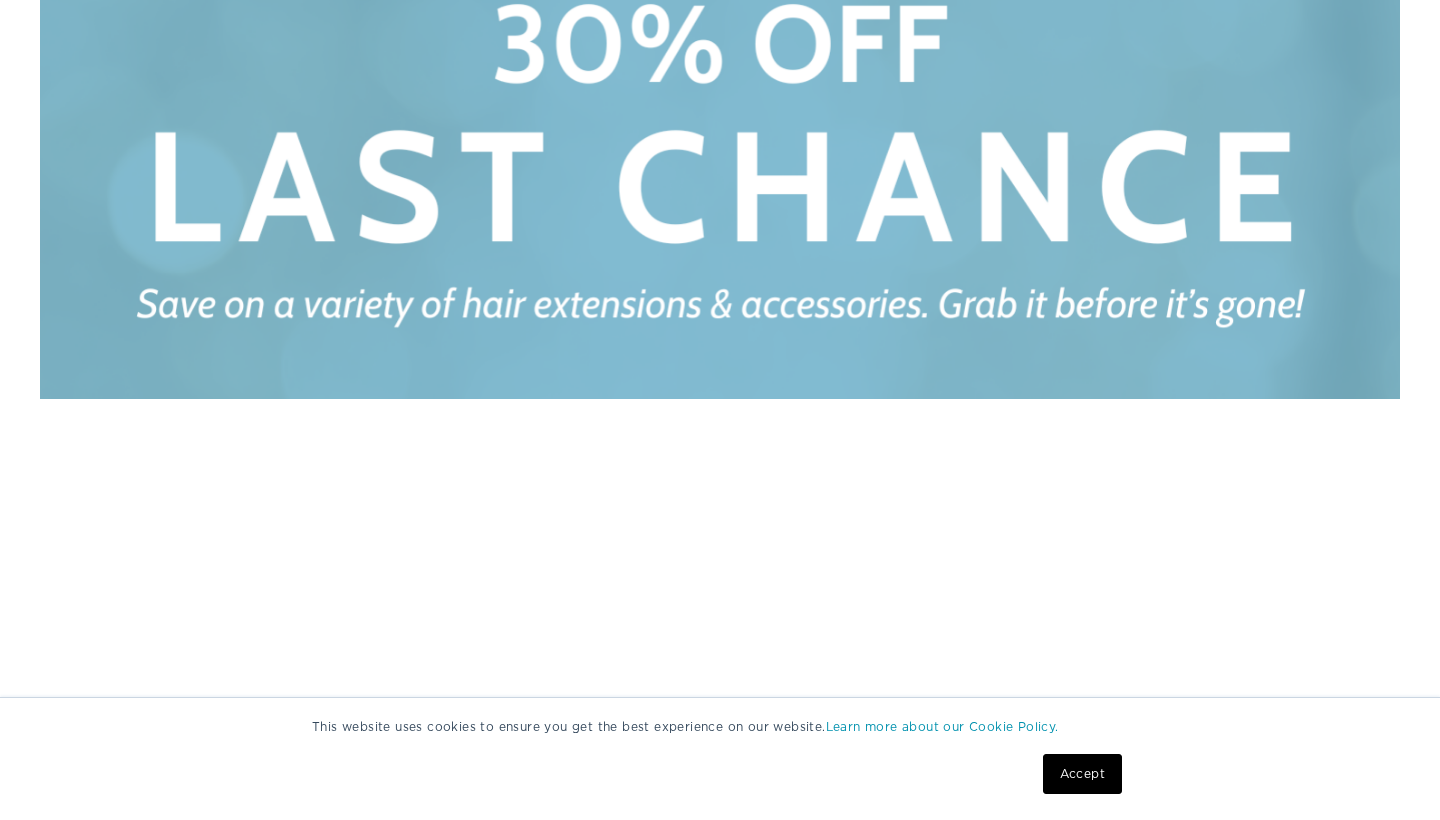 scroll, scrollTop: 0, scrollLeft: 0, axis: both 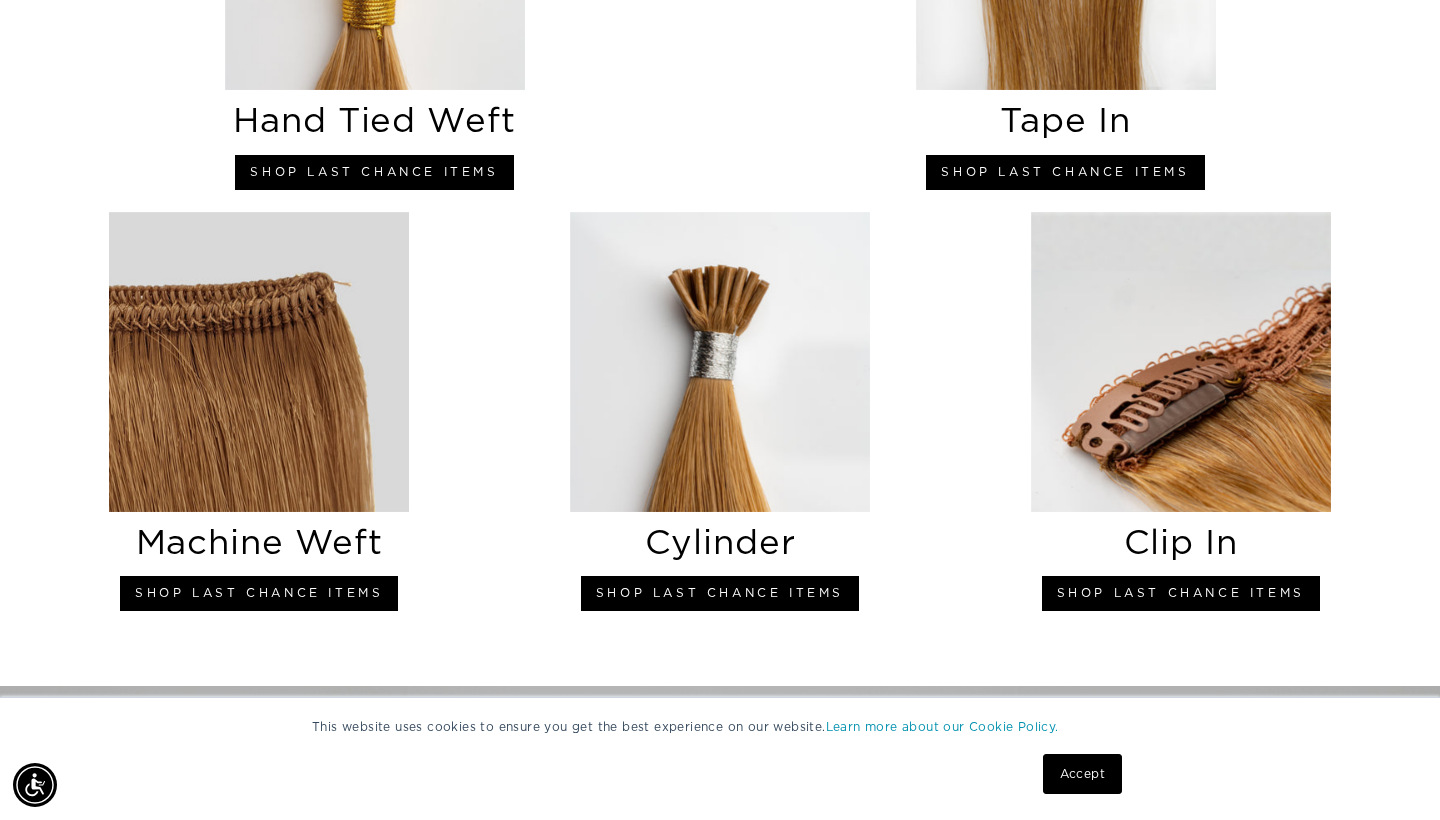 click at bounding box center [259, 362] 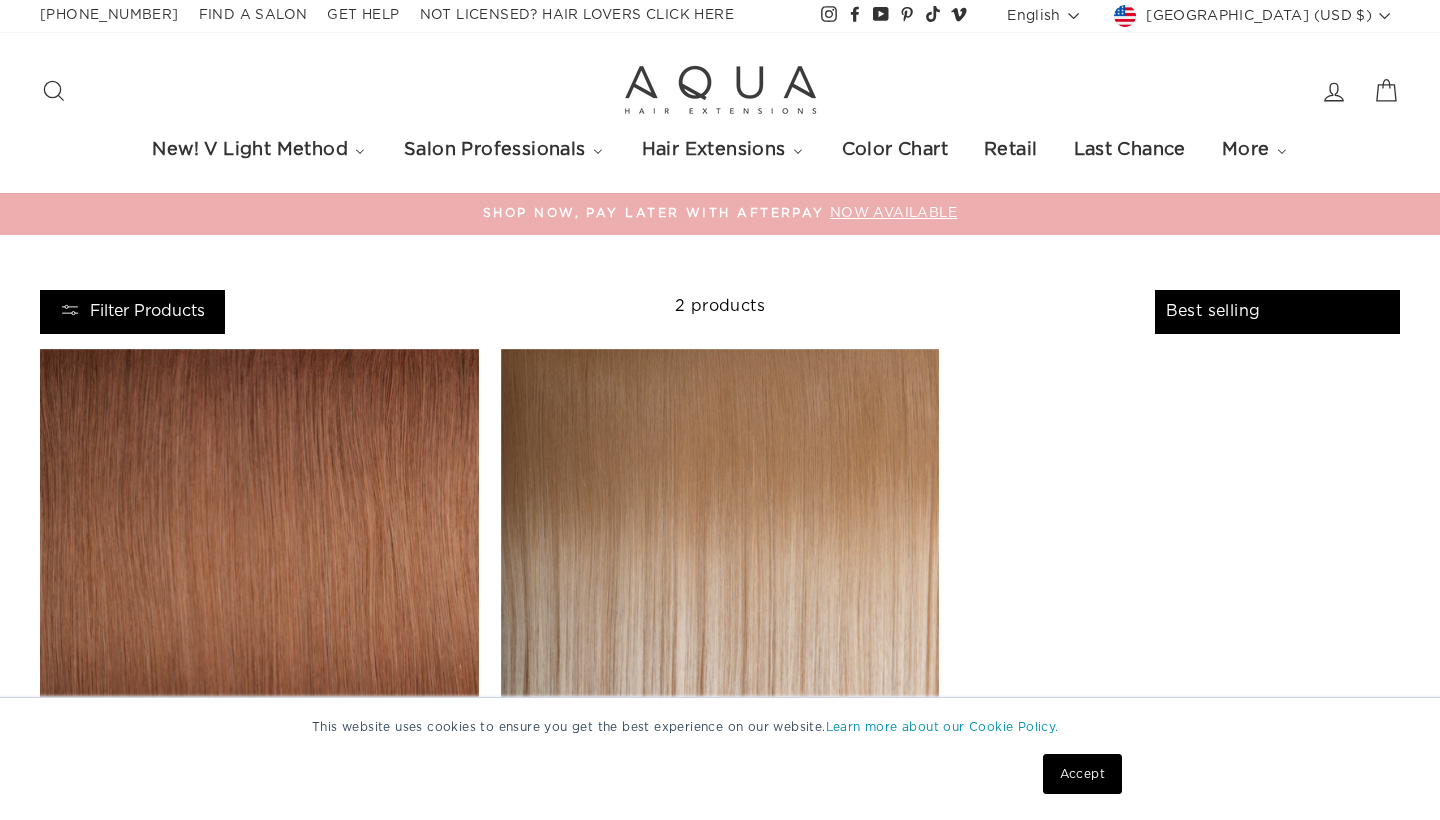 select on "best-selling" 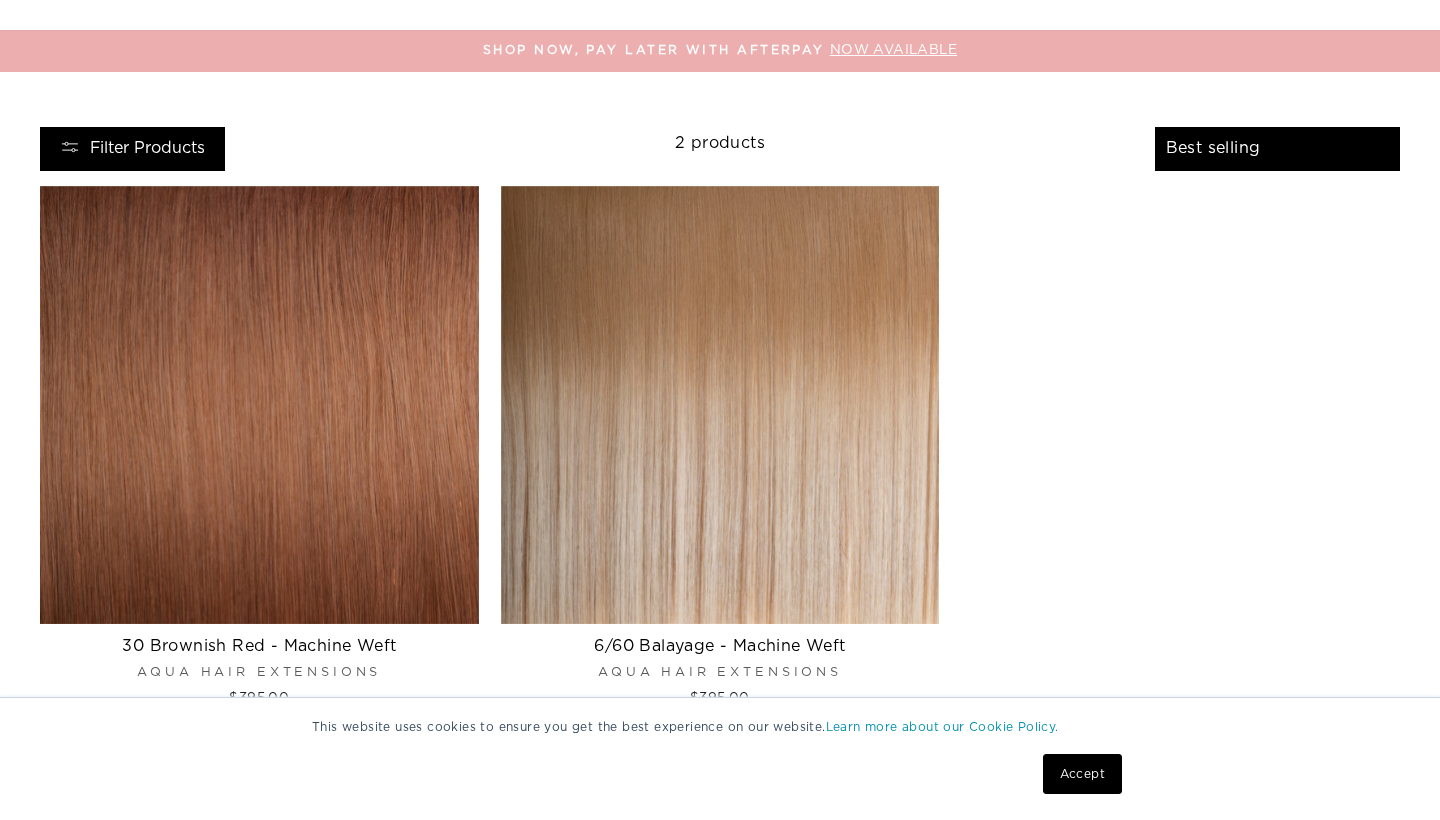 scroll, scrollTop: 0, scrollLeft: 0, axis: both 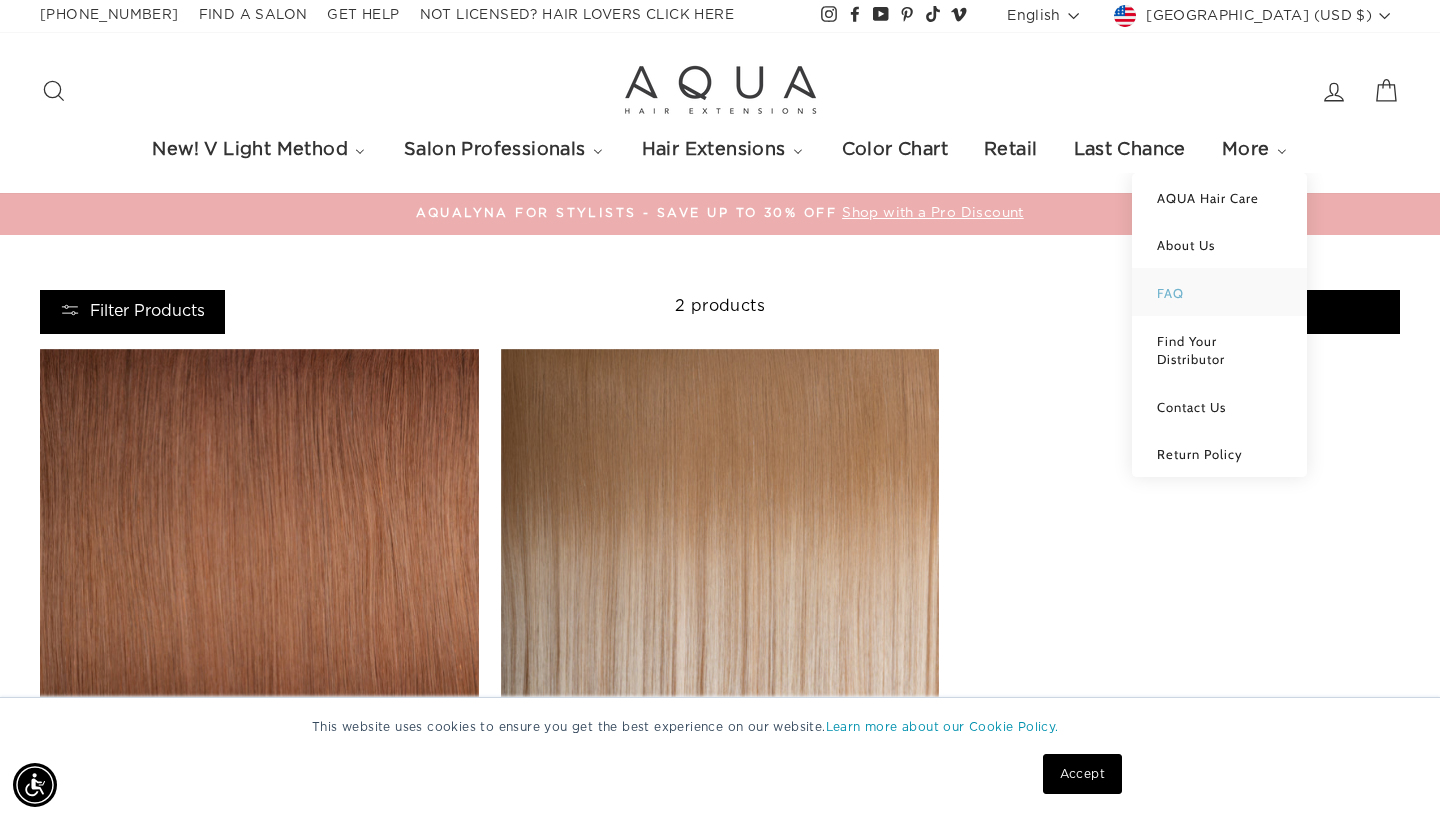 click on "FAQ" at bounding box center [1219, 292] 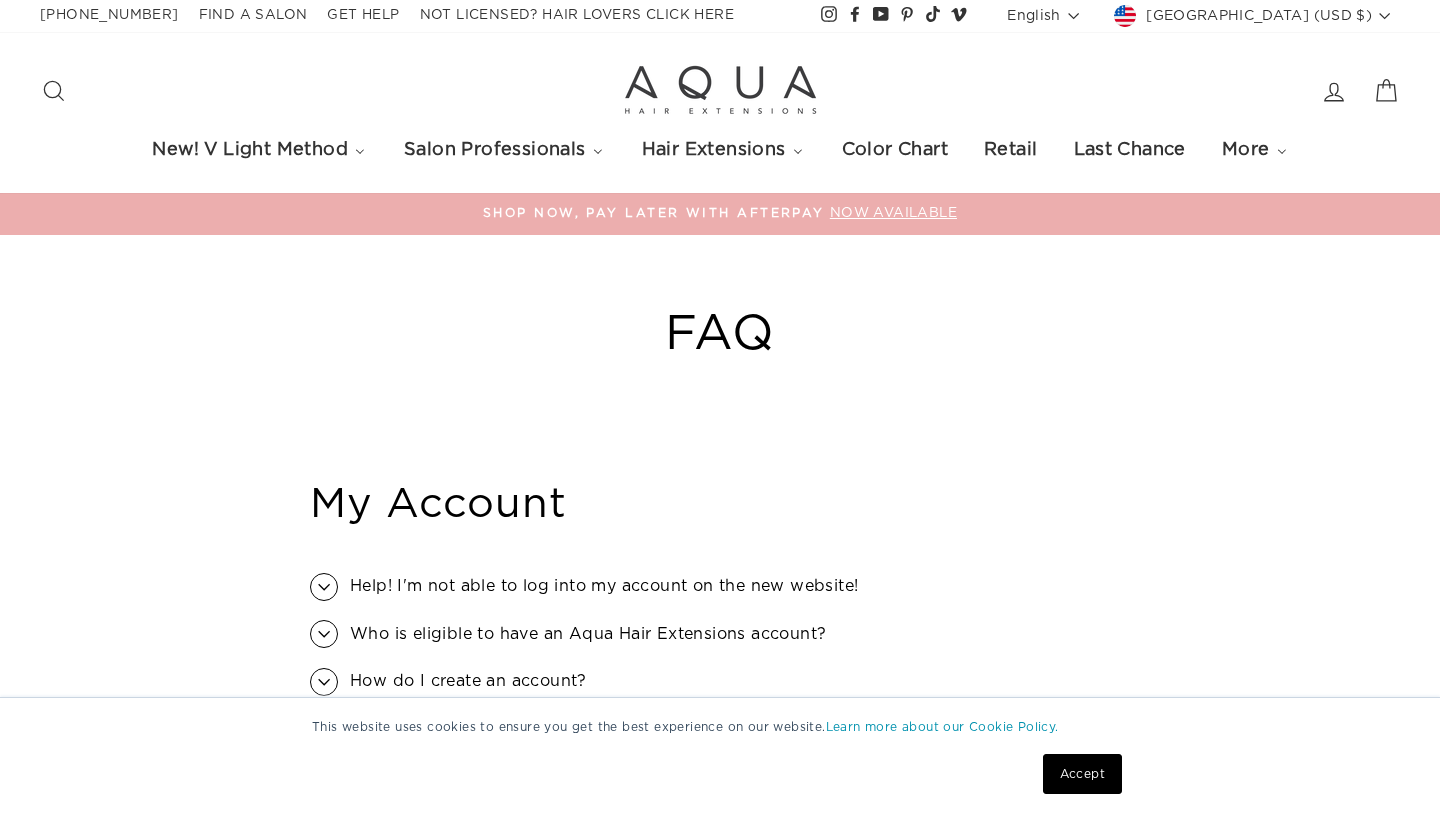 scroll, scrollTop: 207, scrollLeft: 0, axis: vertical 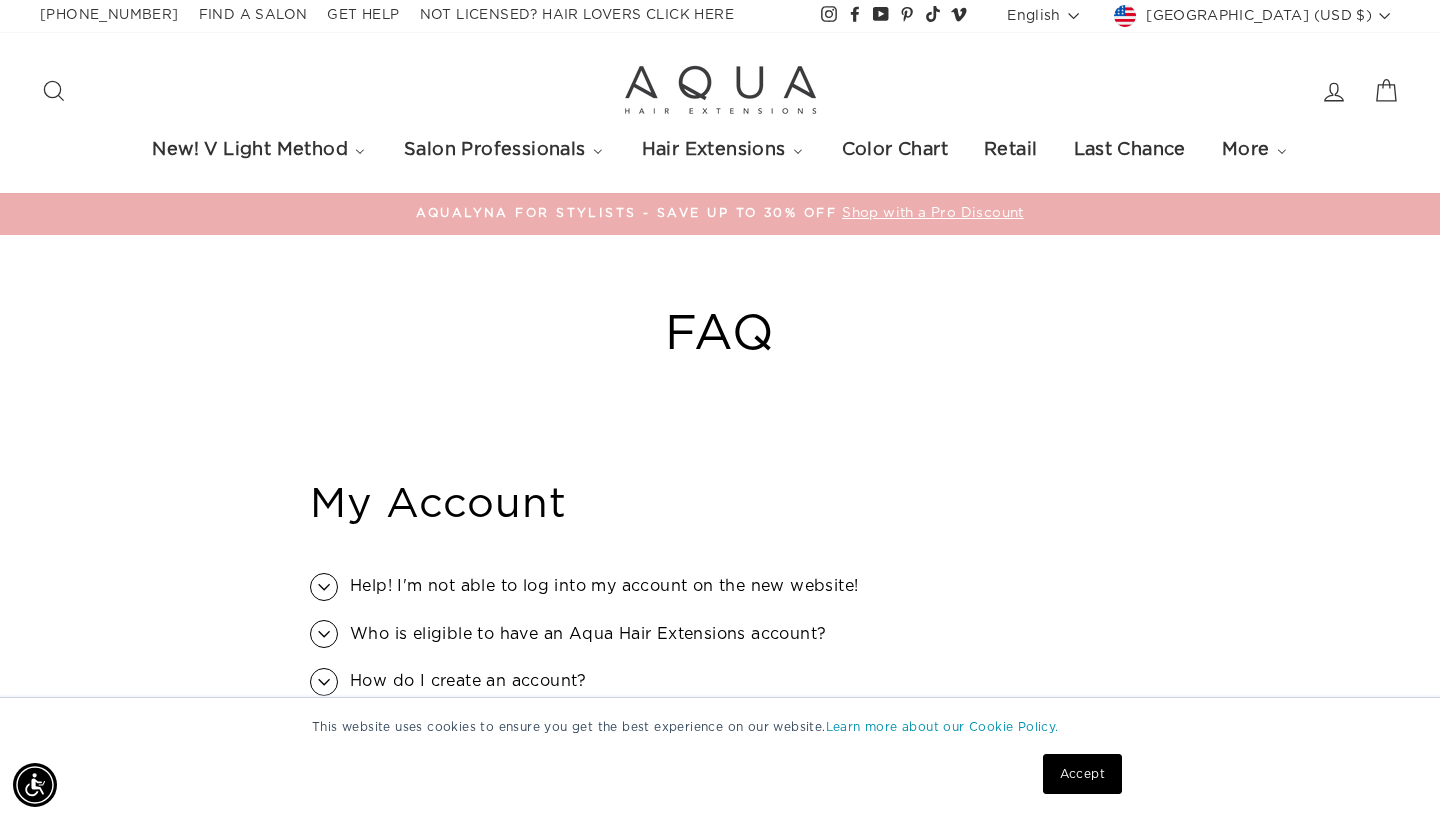 click 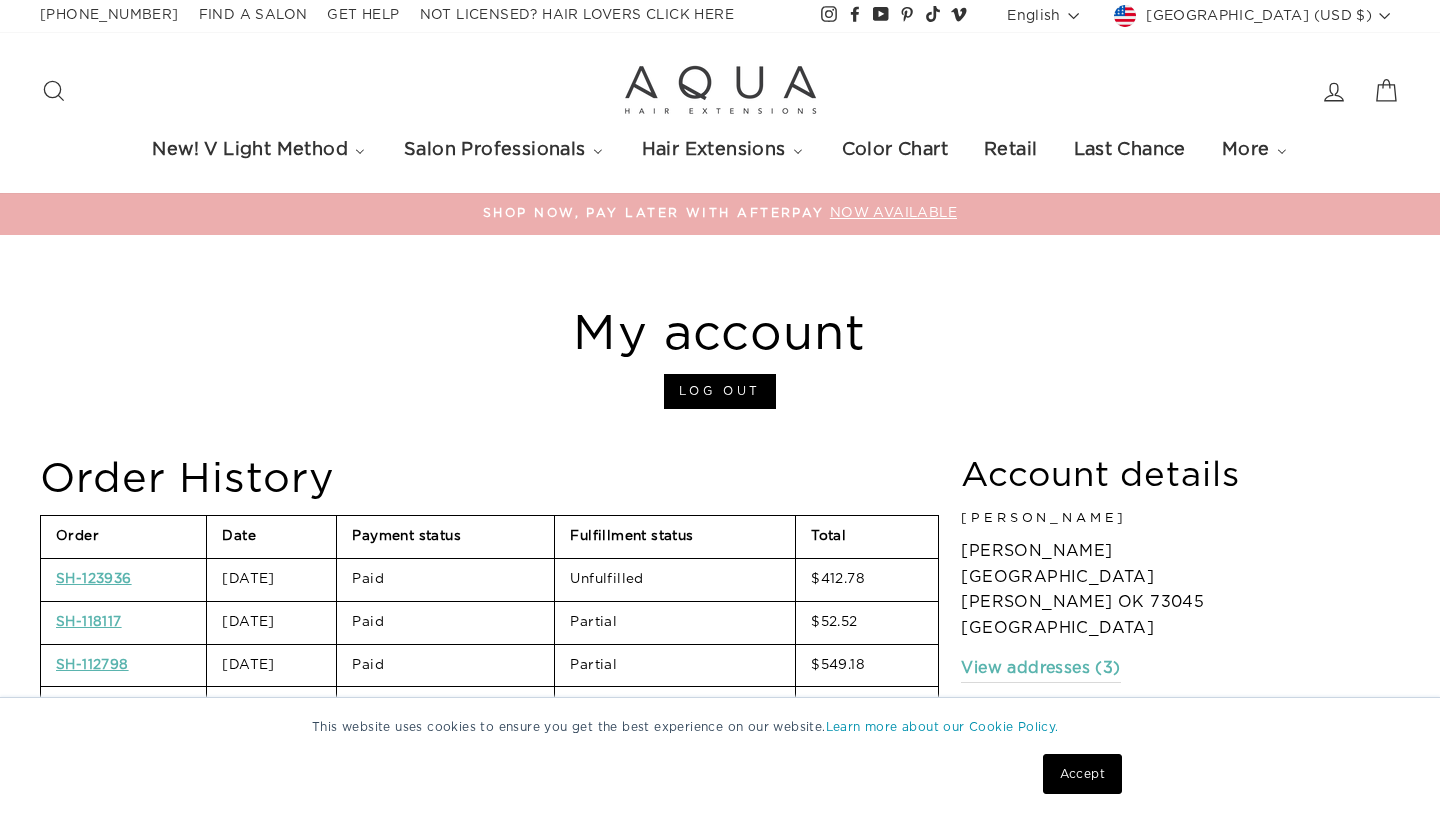 scroll, scrollTop: 0, scrollLeft: 0, axis: both 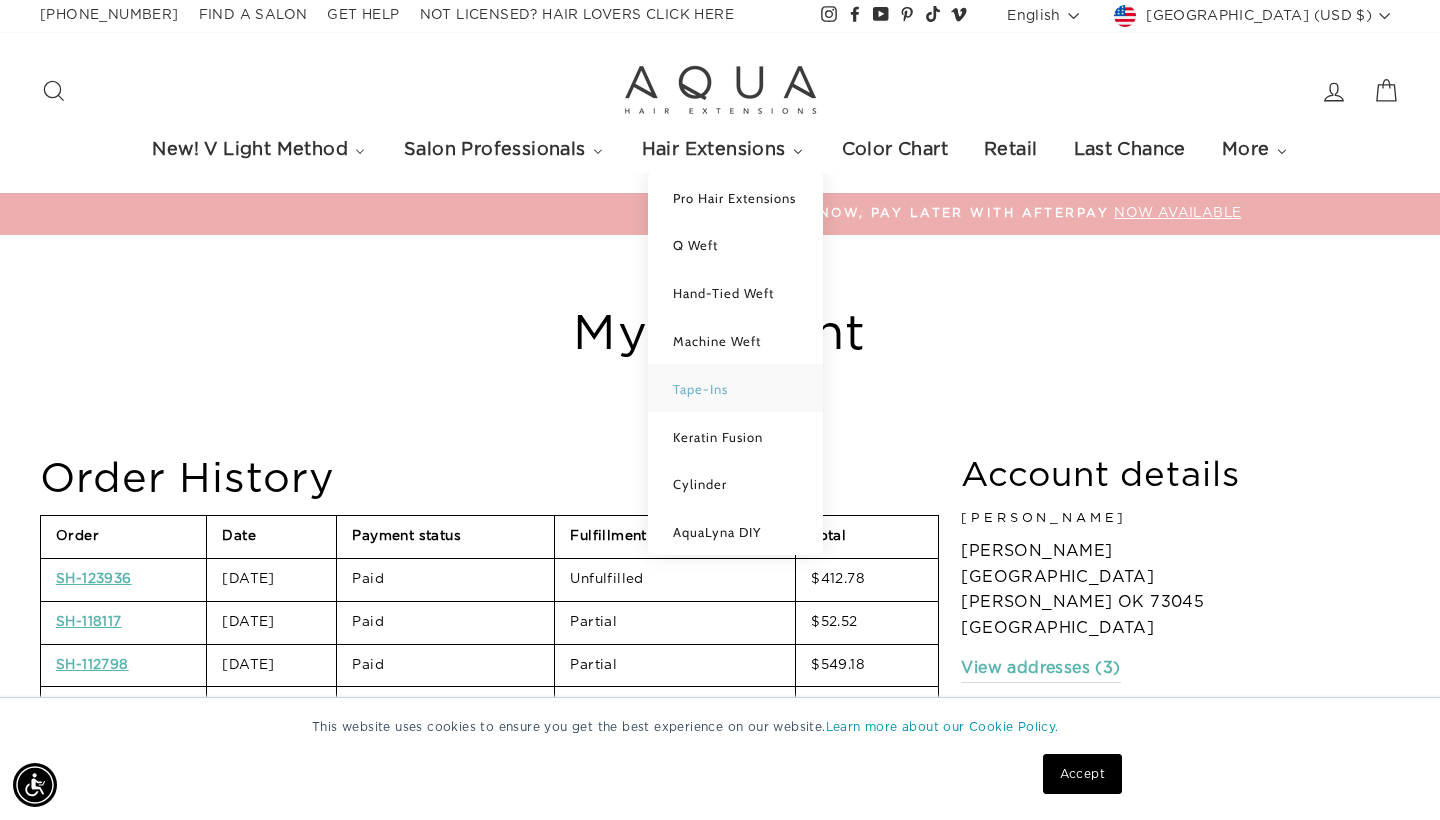 click on "Tape-Ins" at bounding box center (700, 389) 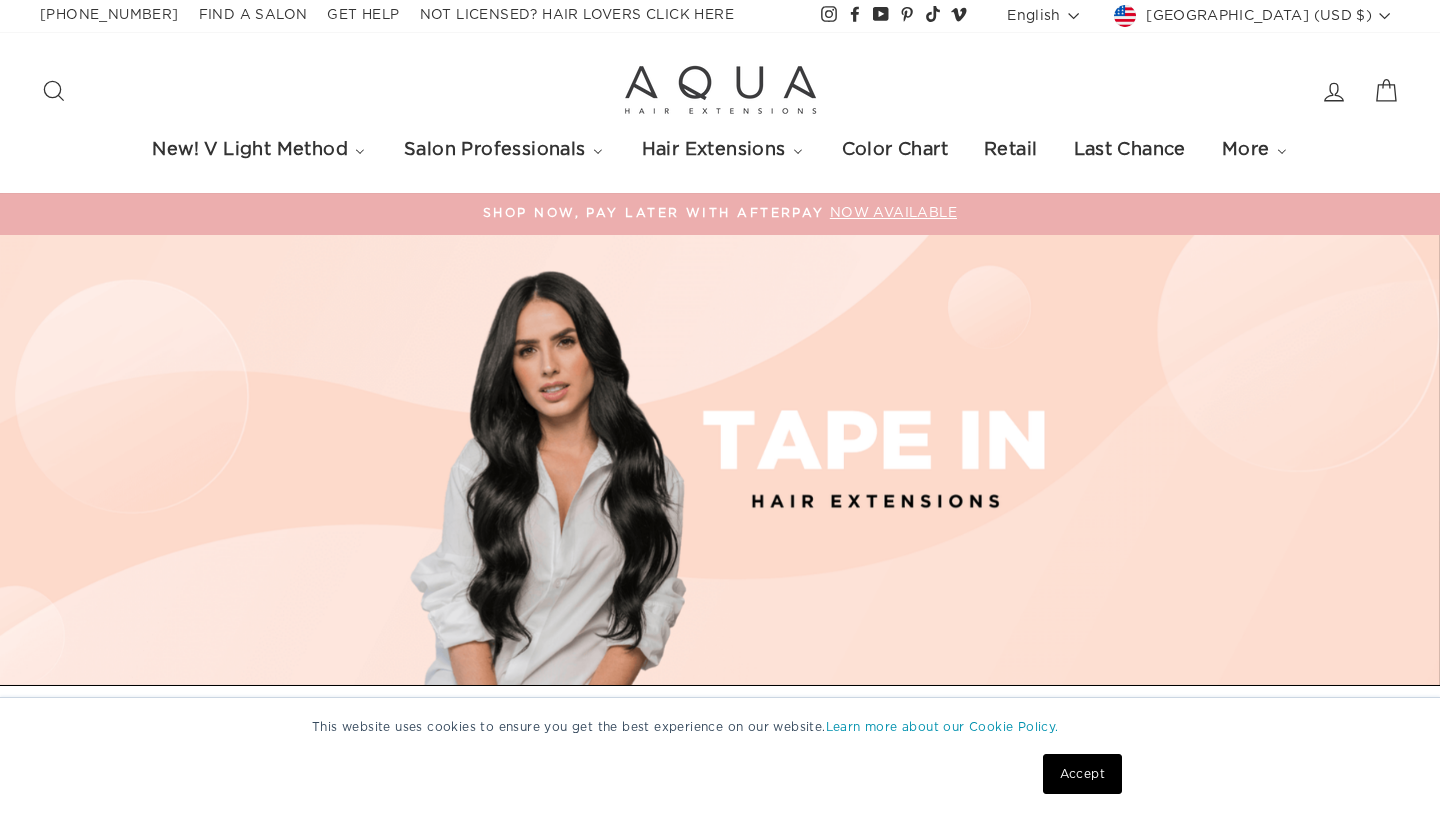 scroll, scrollTop: 0, scrollLeft: 0, axis: both 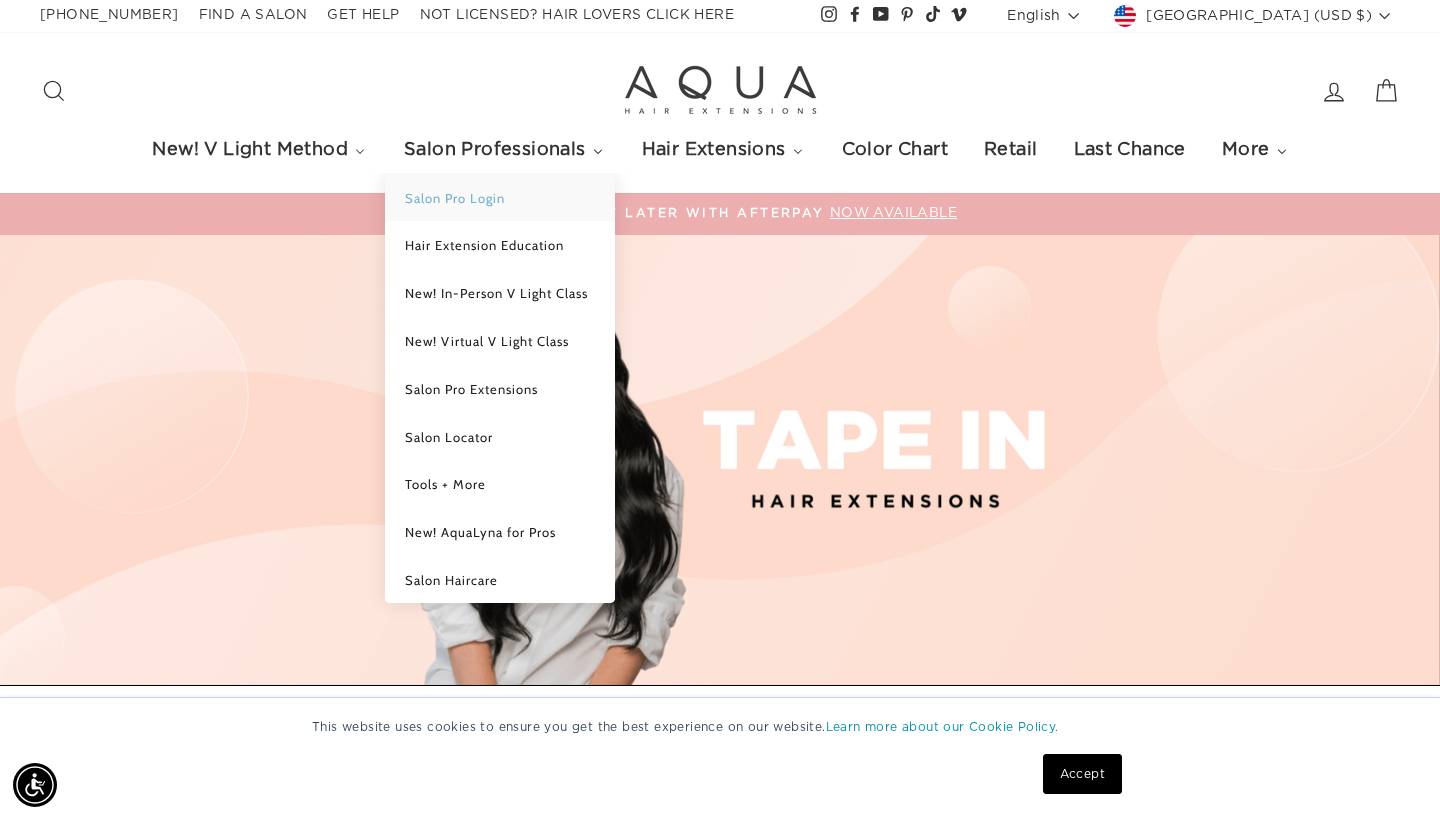 click on "Salon Pro Login" at bounding box center [455, 198] 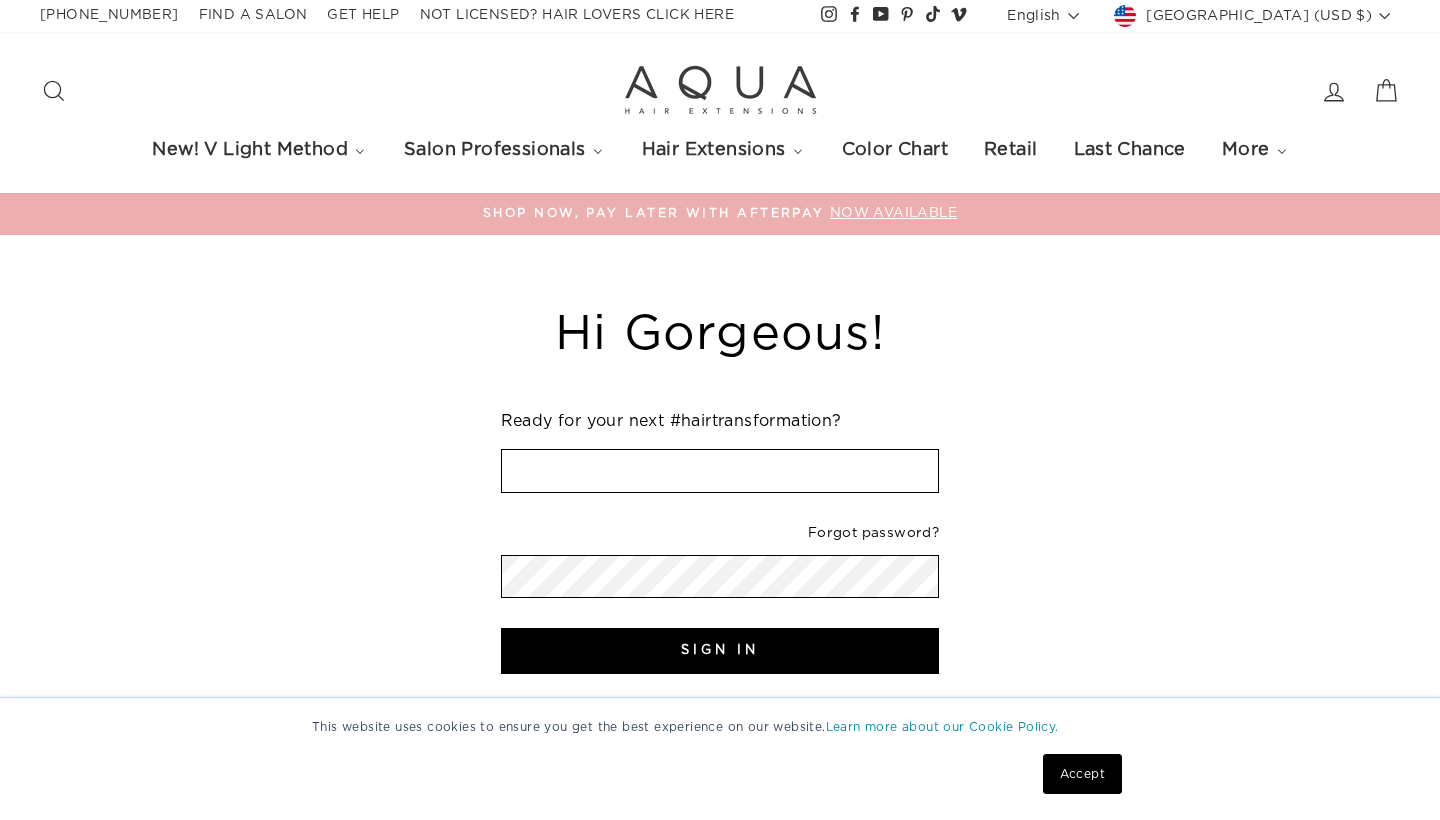scroll, scrollTop: 0, scrollLeft: 0, axis: both 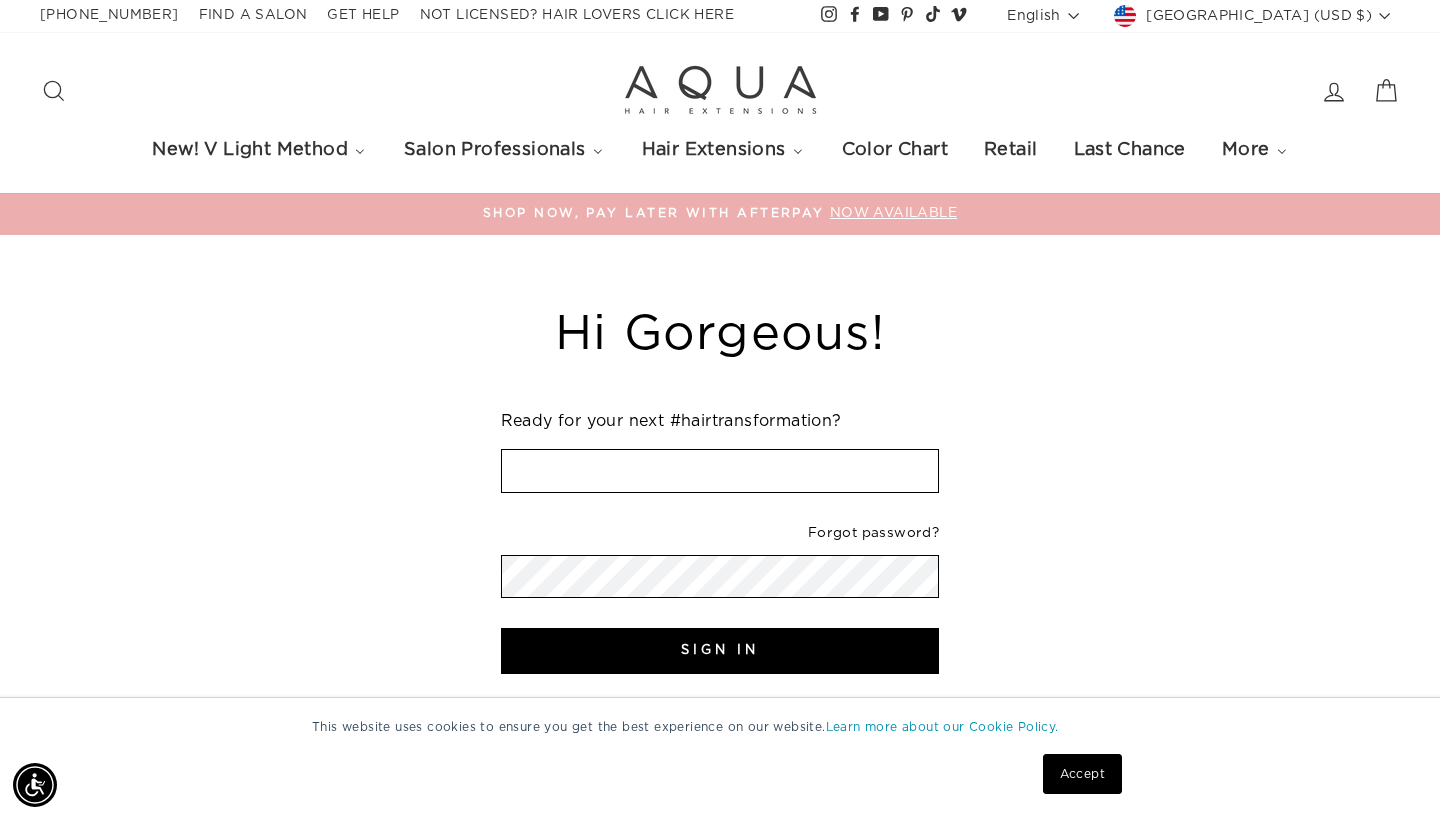 type on "[EMAIL_ADDRESS][PERSON_NAME][DOMAIN_NAME]" 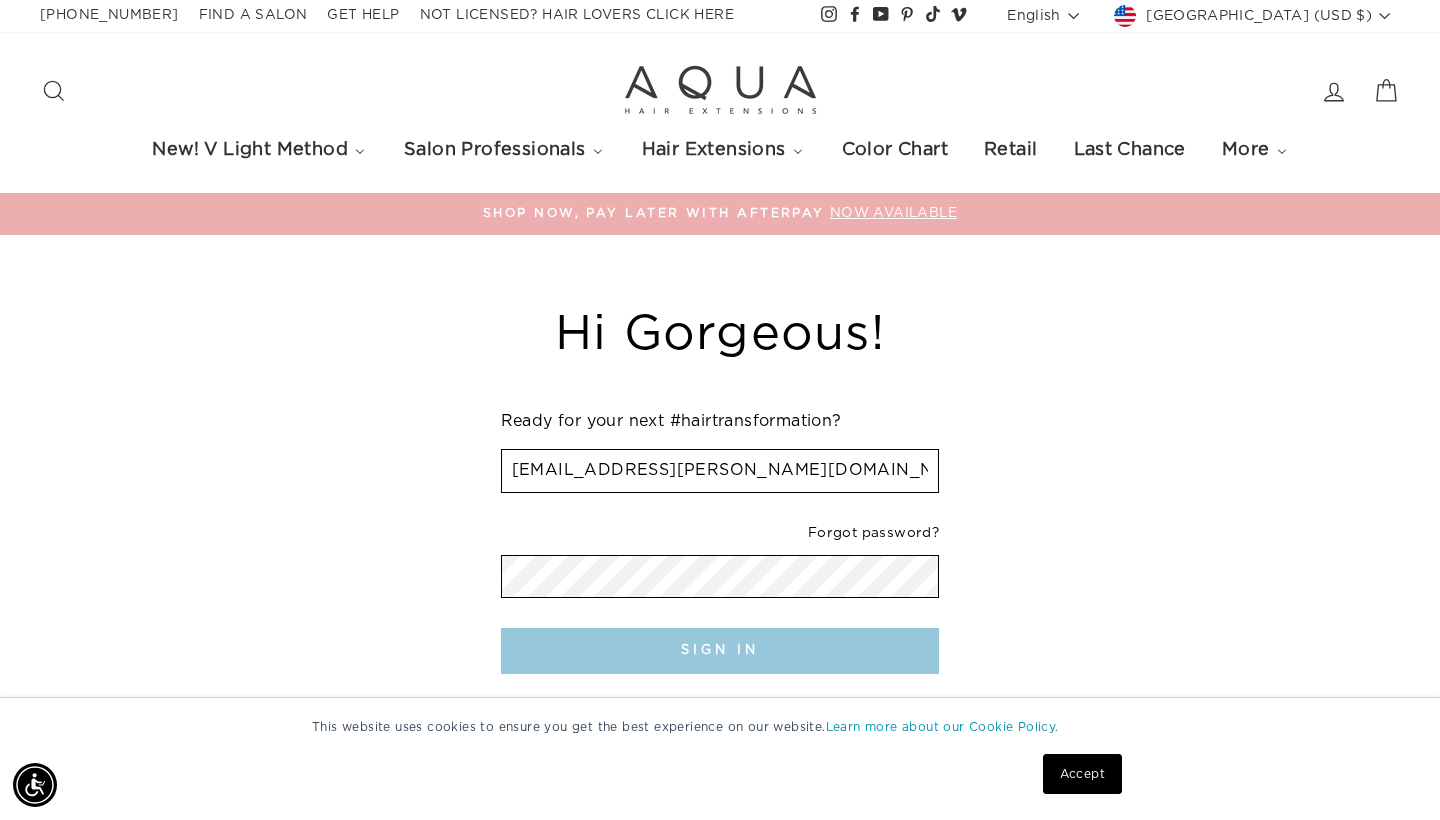 click on "Sign In" at bounding box center (720, 651) 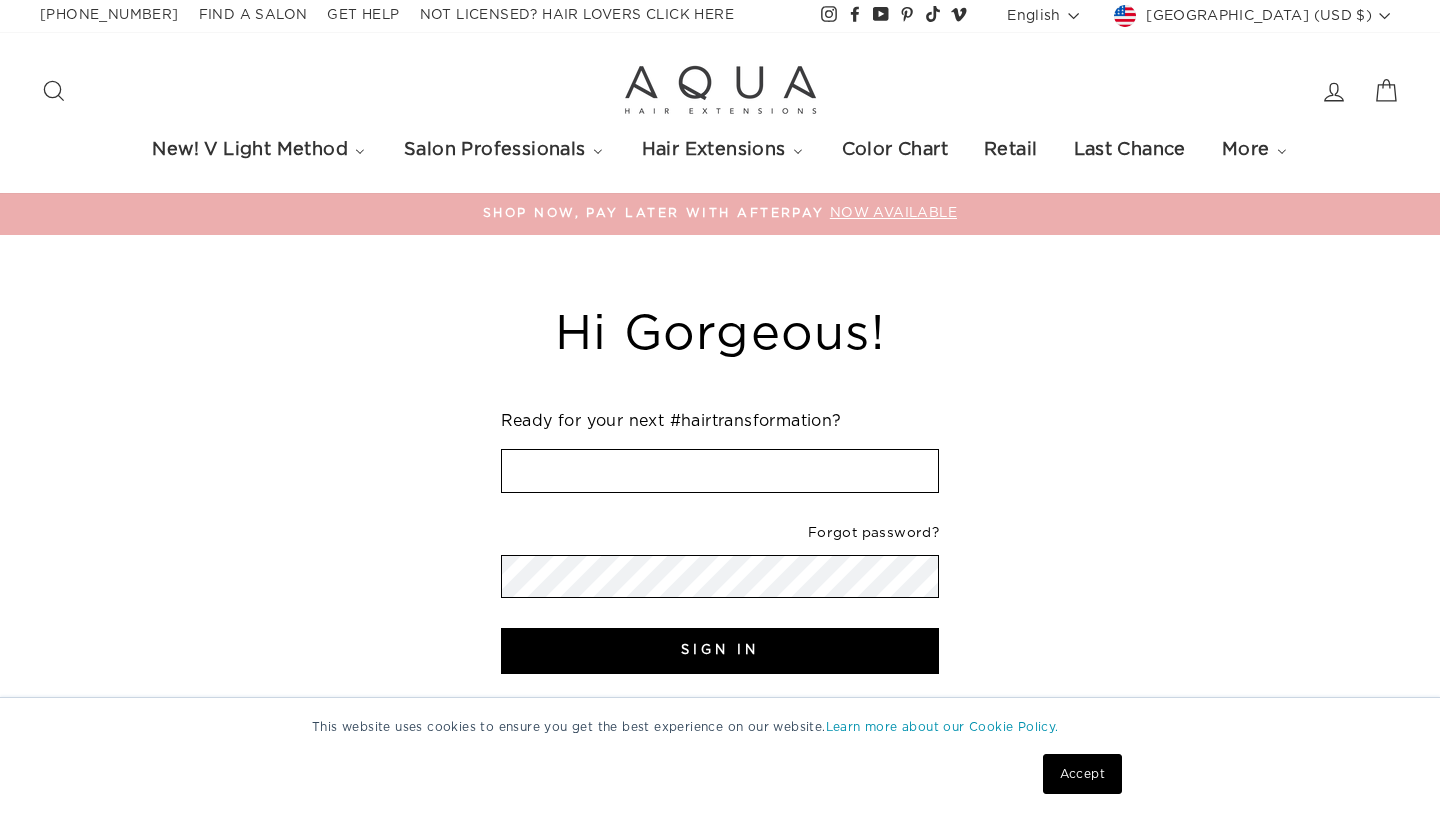scroll, scrollTop: 0, scrollLeft: 0, axis: both 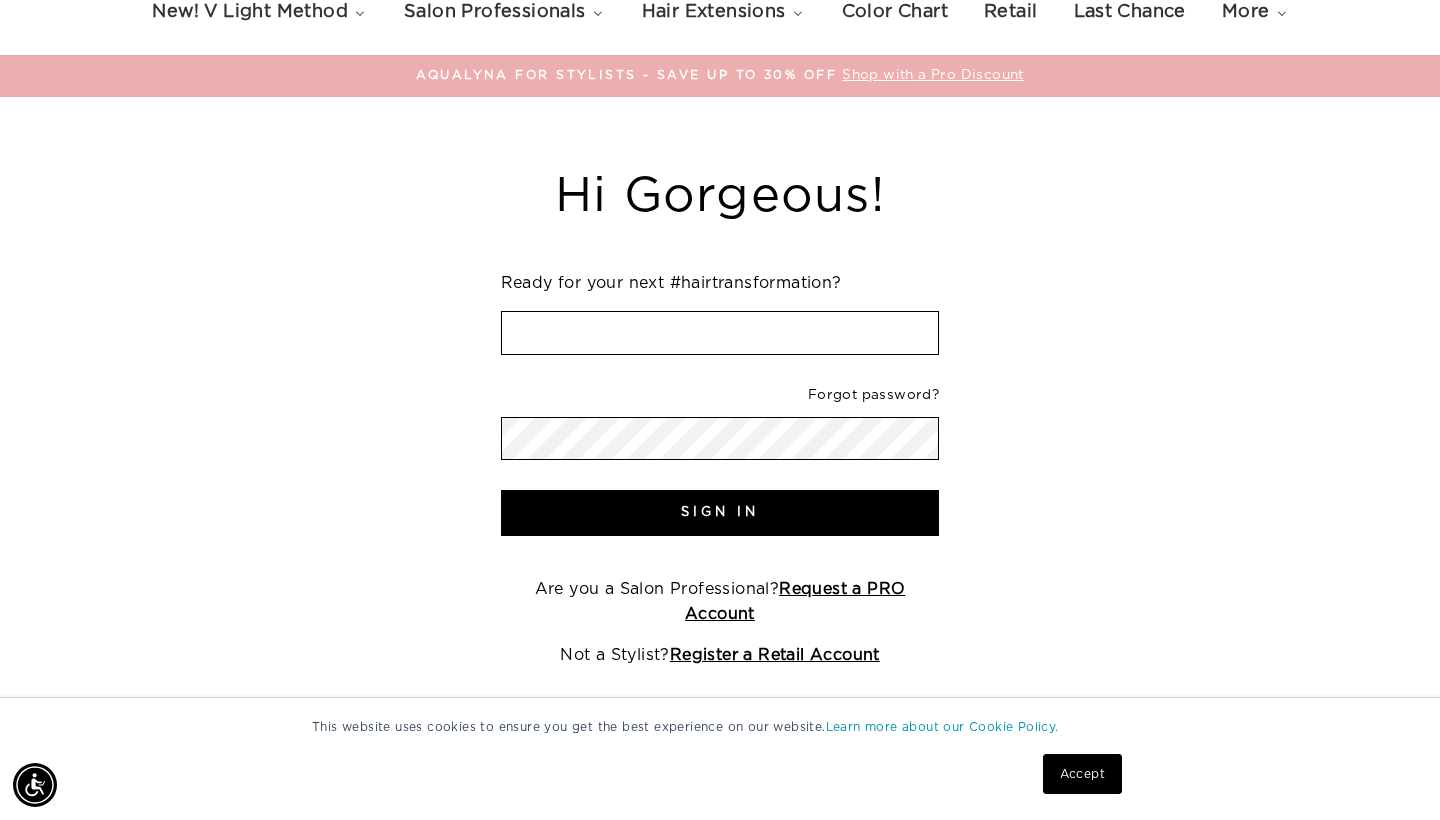 click at bounding box center [720, 333] 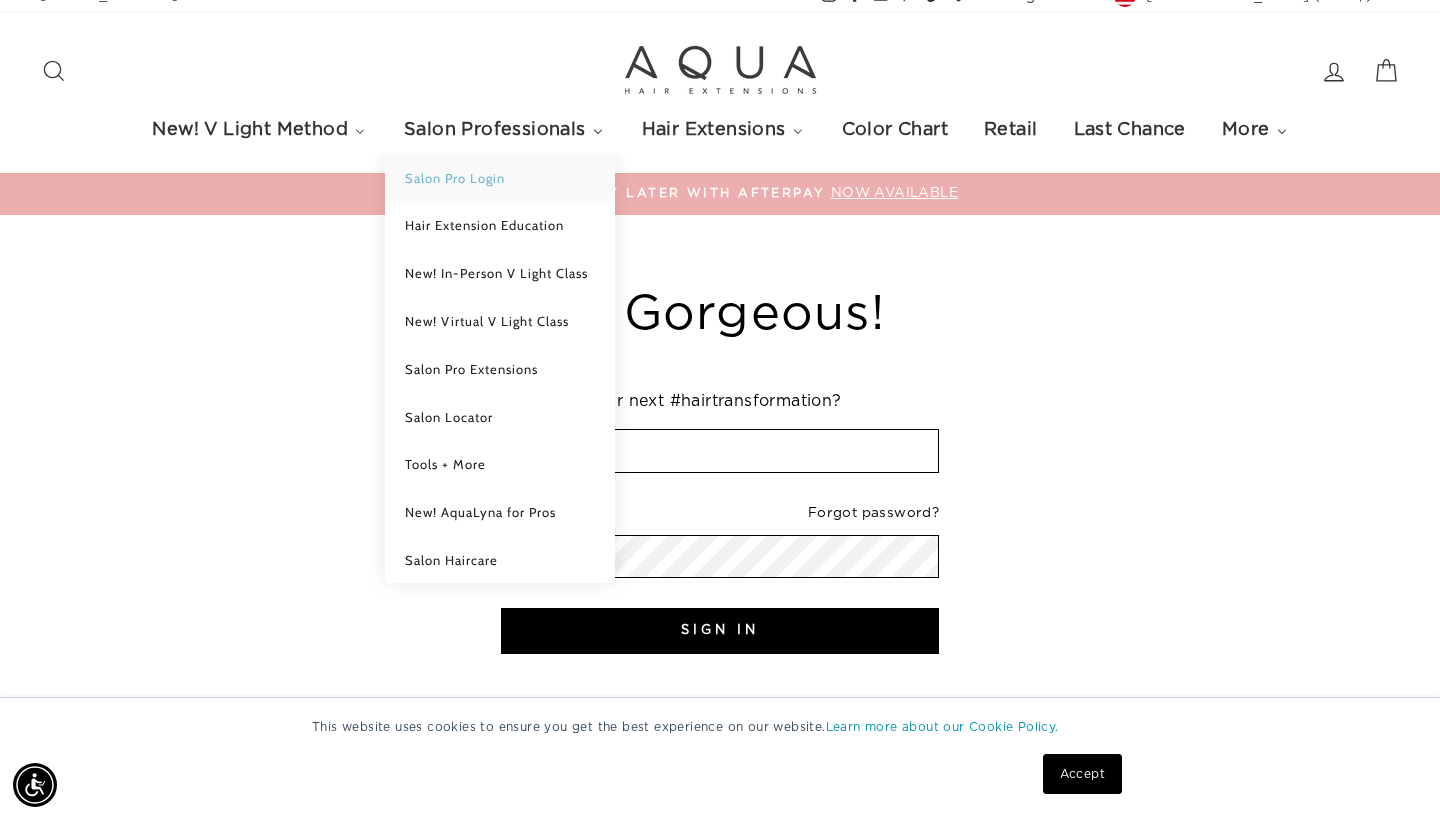 scroll, scrollTop: 0, scrollLeft: 0, axis: both 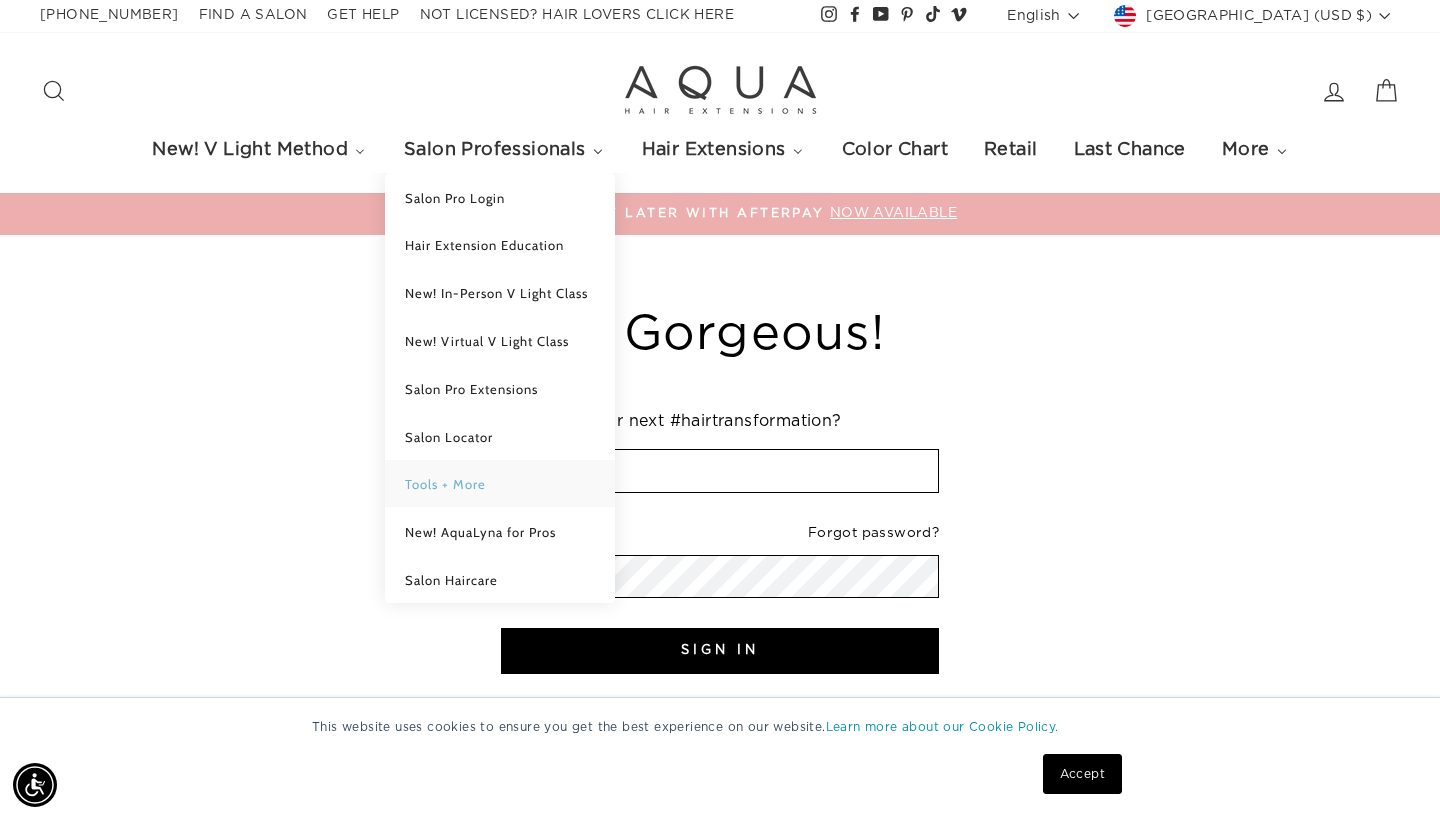 click on "Tools + More" at bounding box center (445, 484) 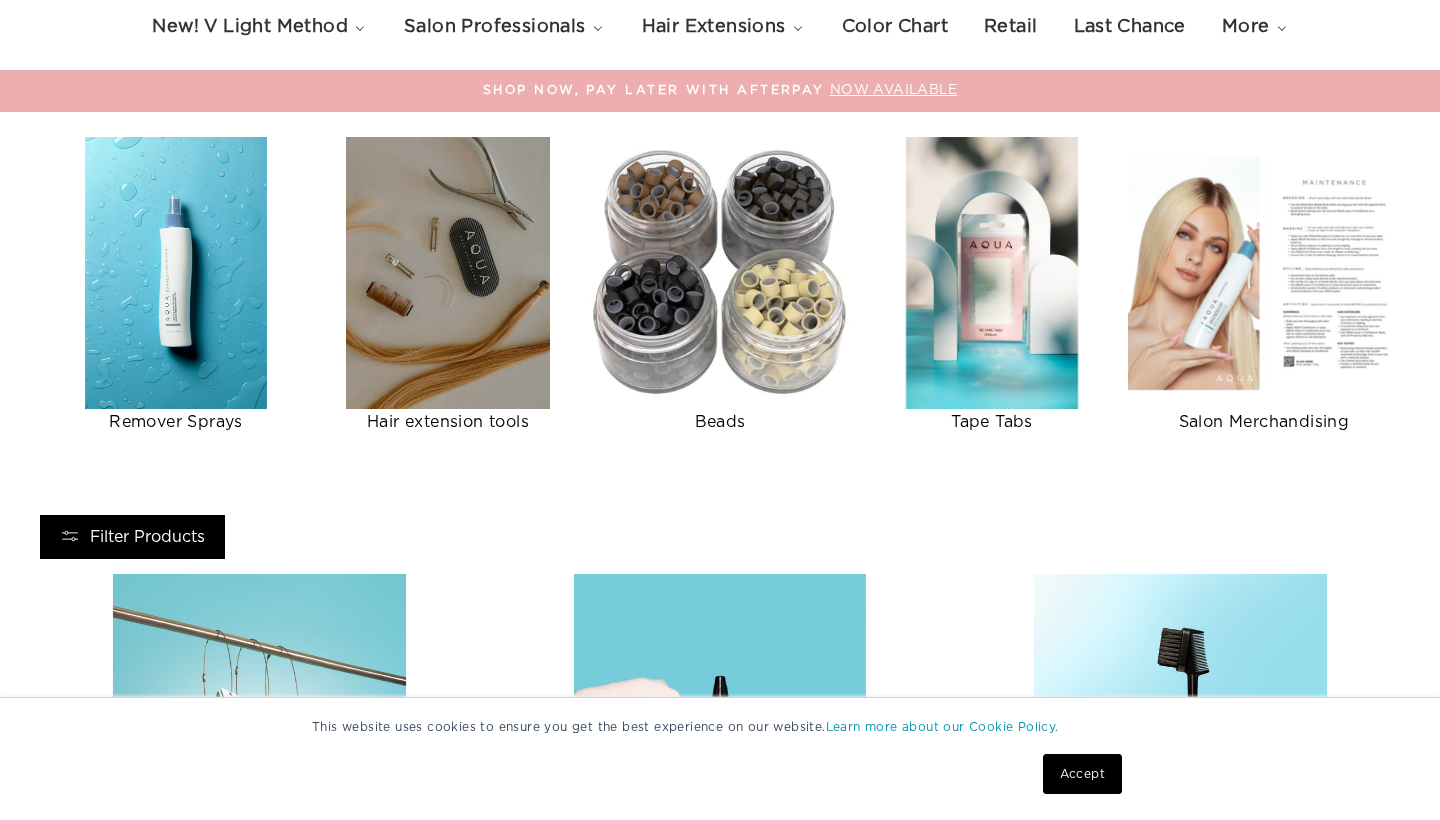 scroll, scrollTop: 0, scrollLeft: 0, axis: both 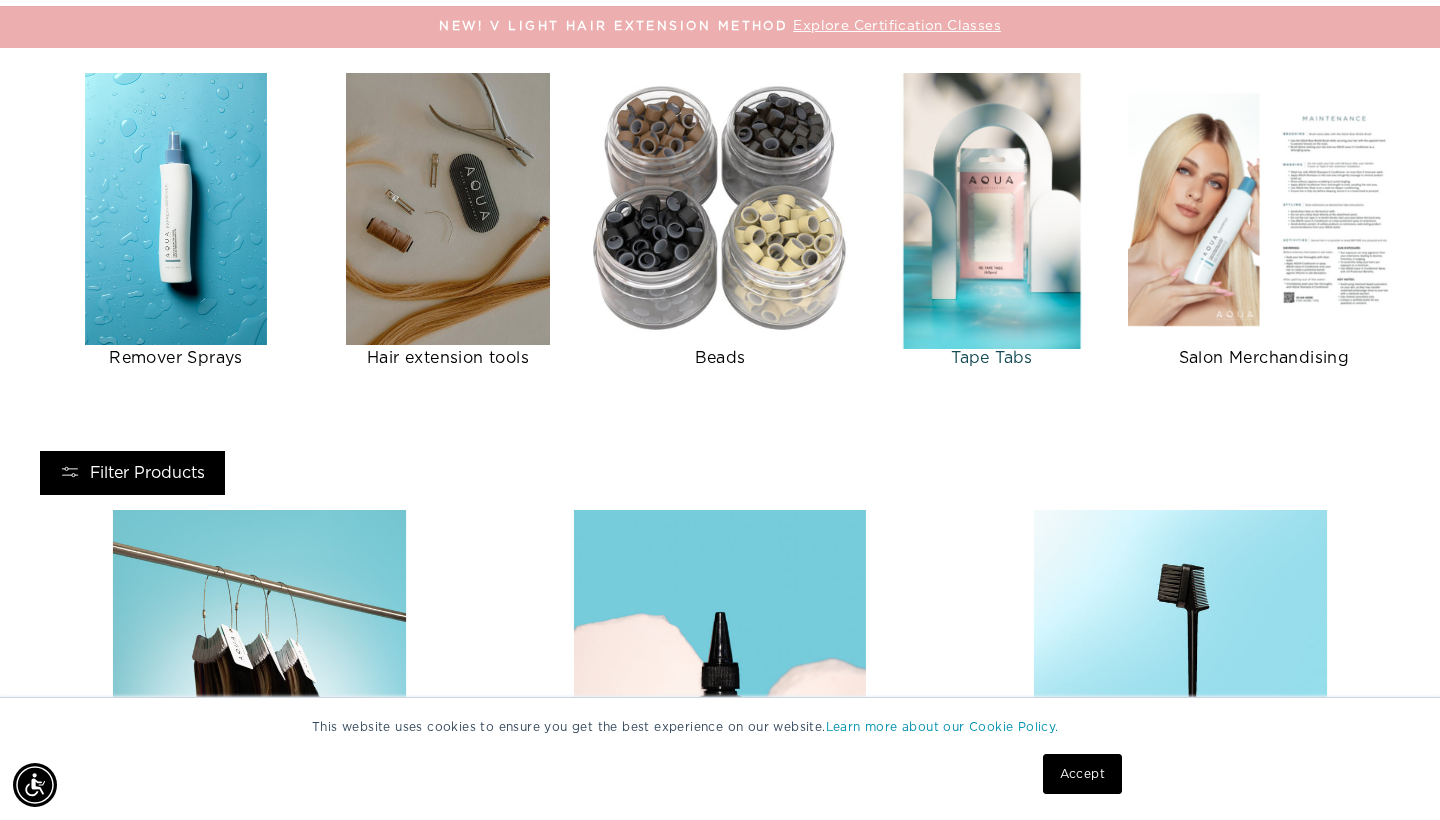 click at bounding box center (992, 209) 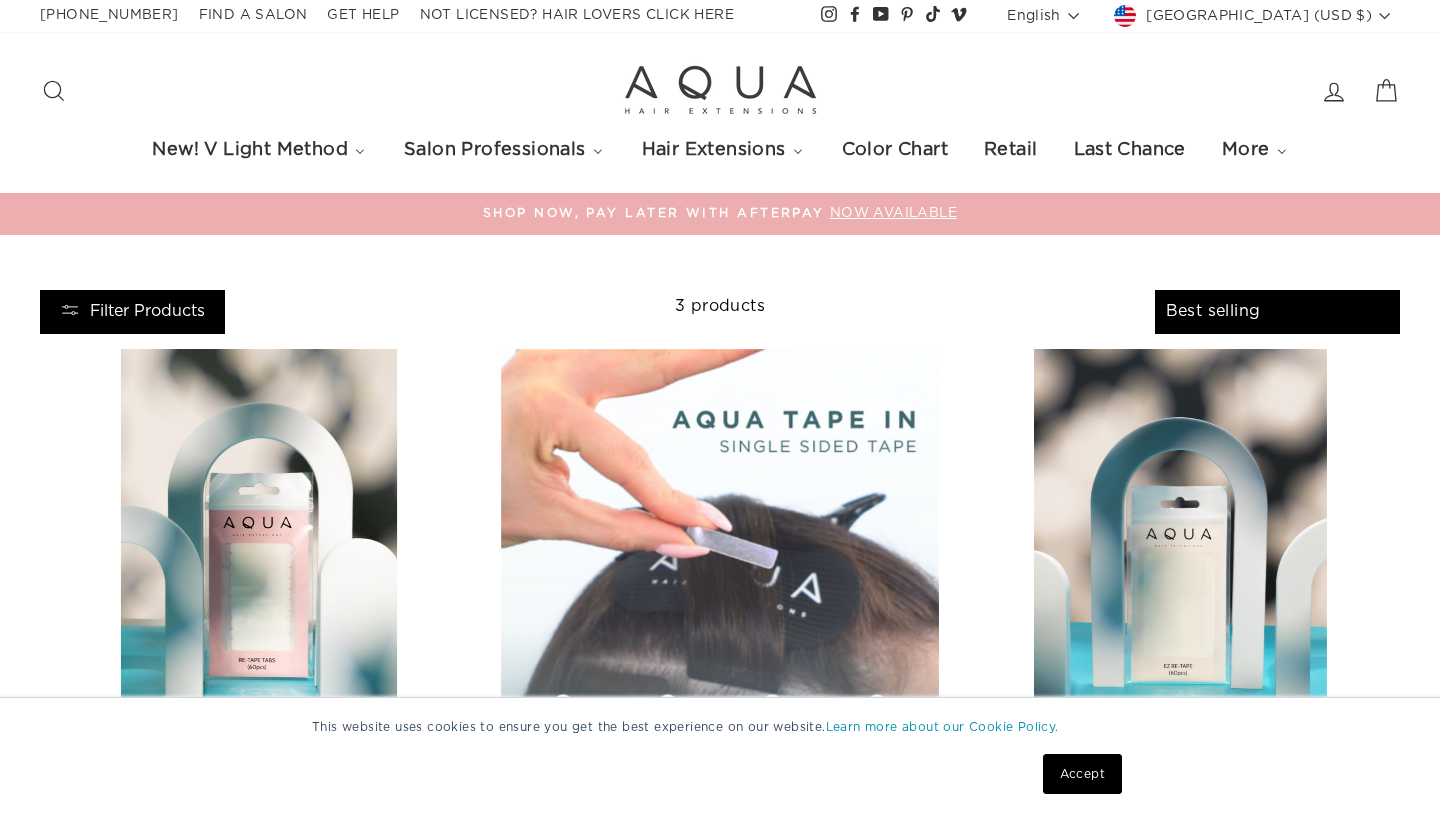 select on "best-selling" 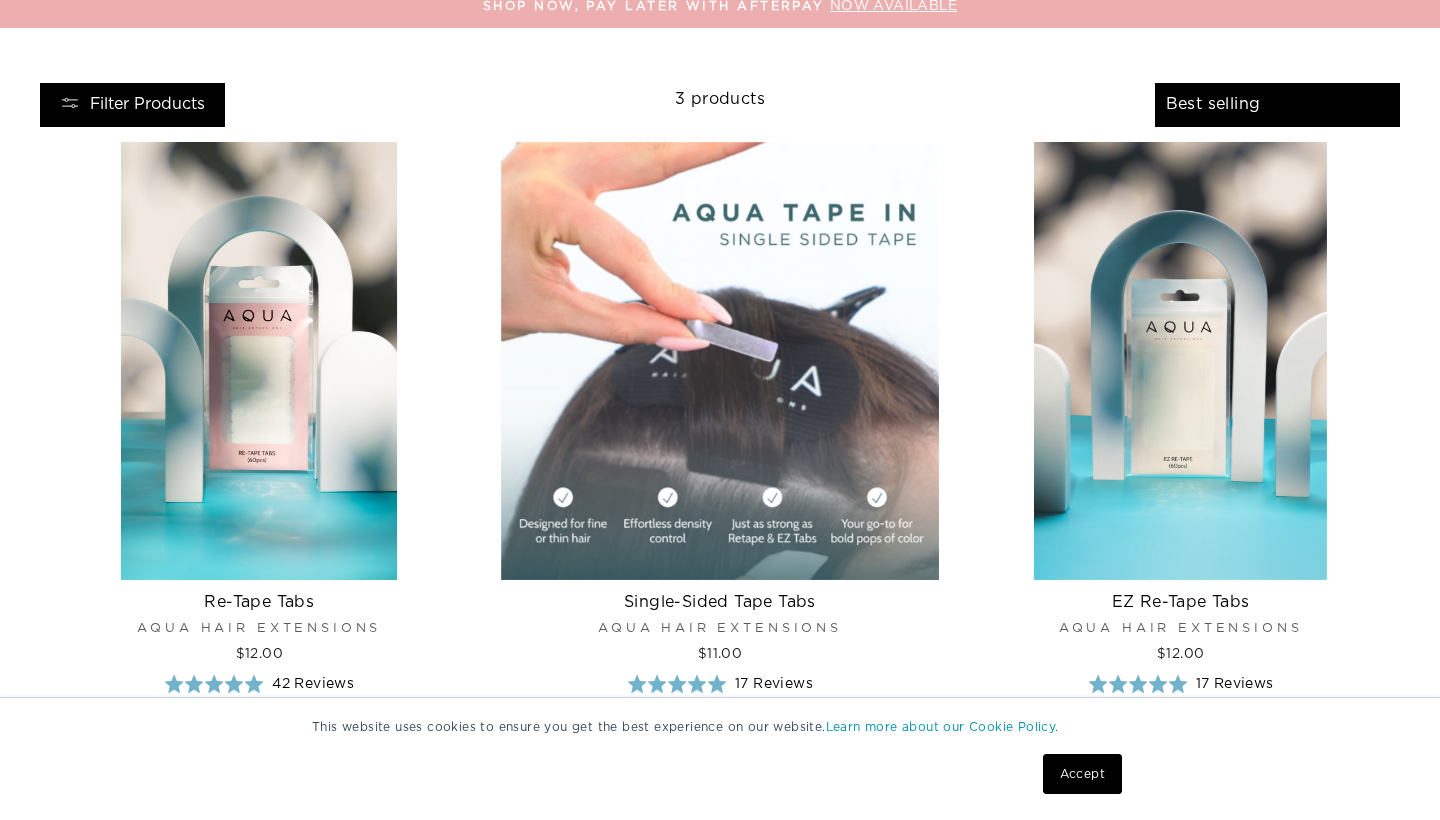 scroll, scrollTop: 0, scrollLeft: 0, axis: both 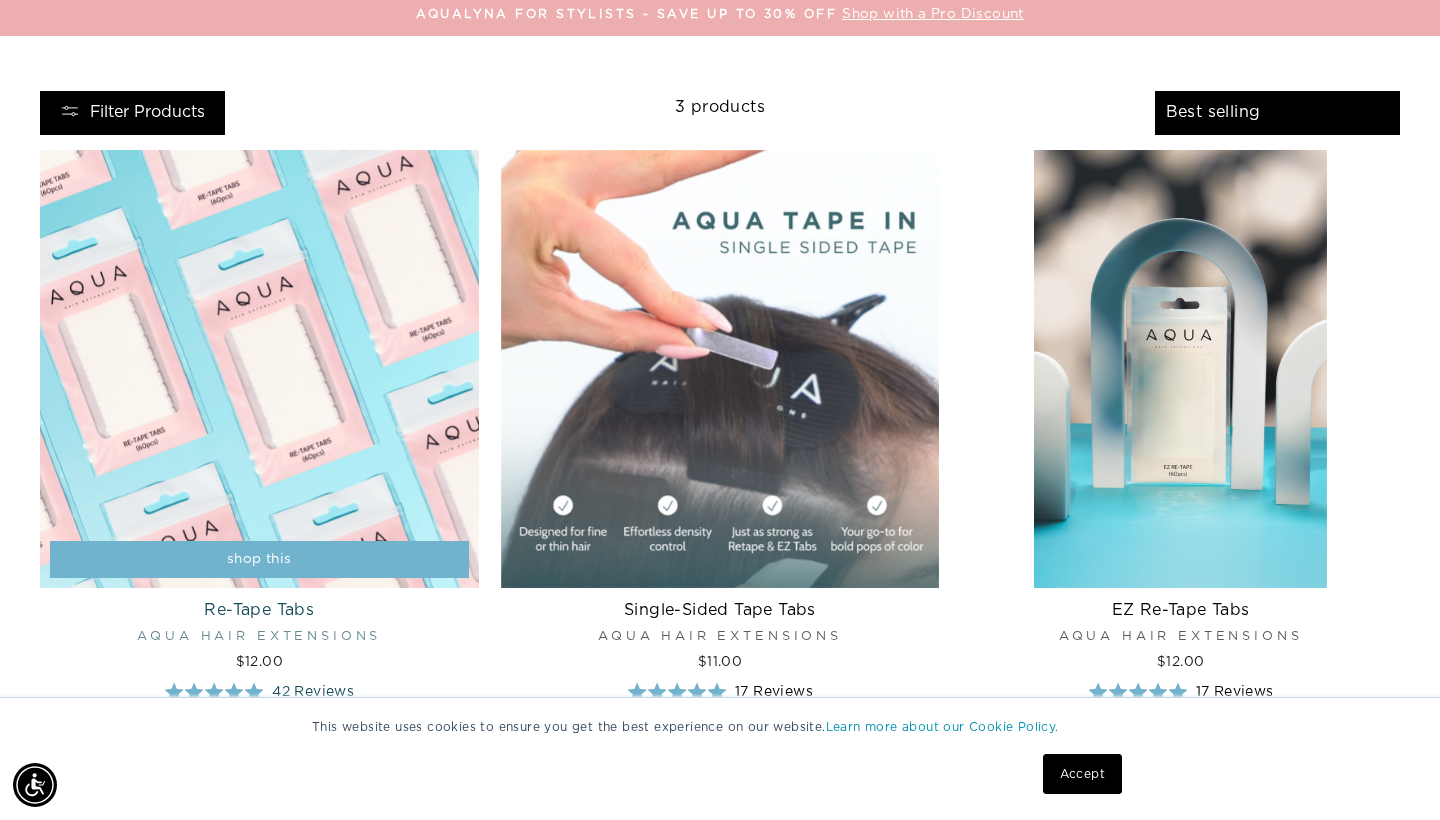 click at bounding box center (259, 369) 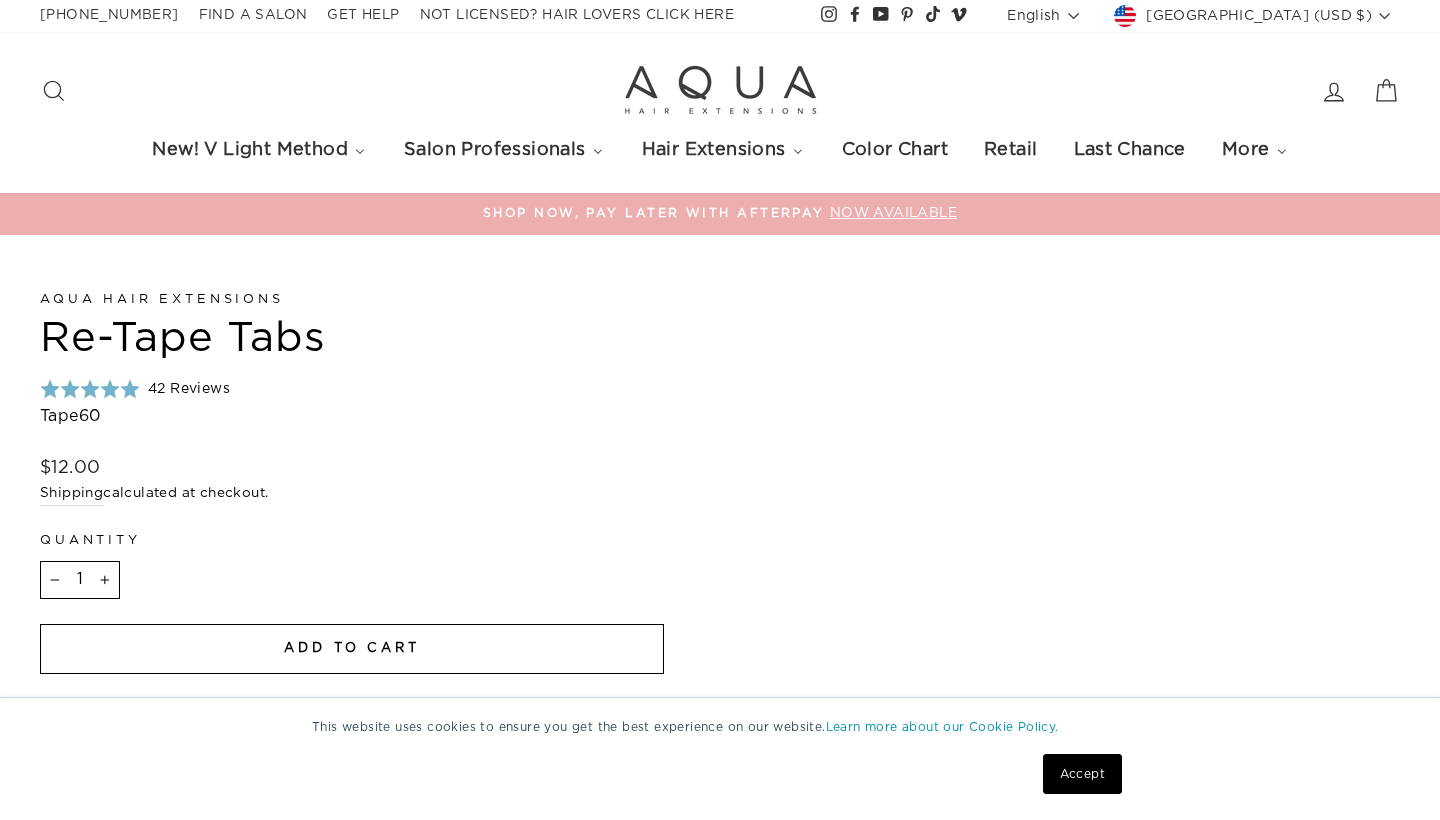 scroll, scrollTop: 34, scrollLeft: 0, axis: vertical 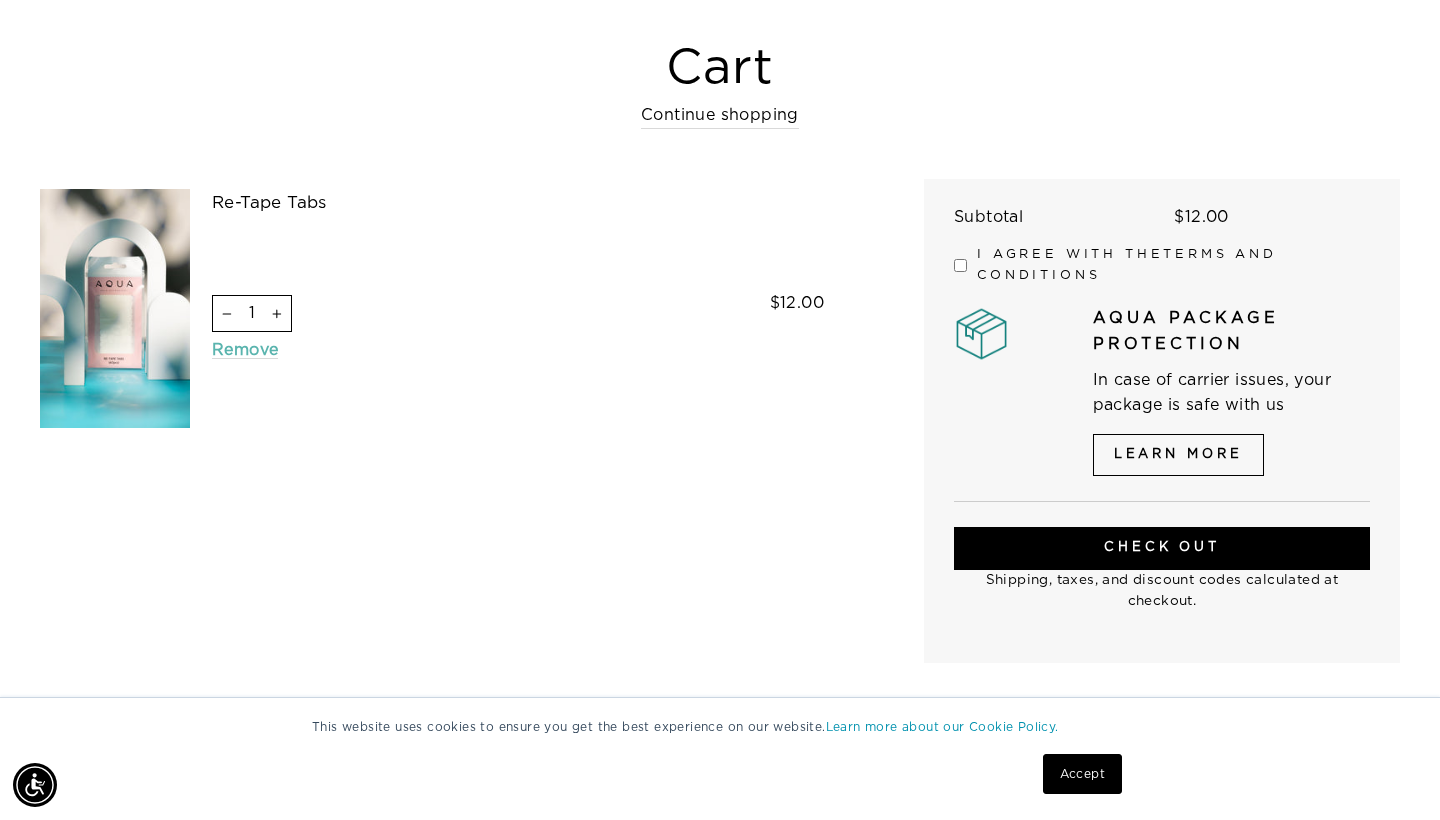 click on "I agree with the  terms and conditions" at bounding box center [960, 265] 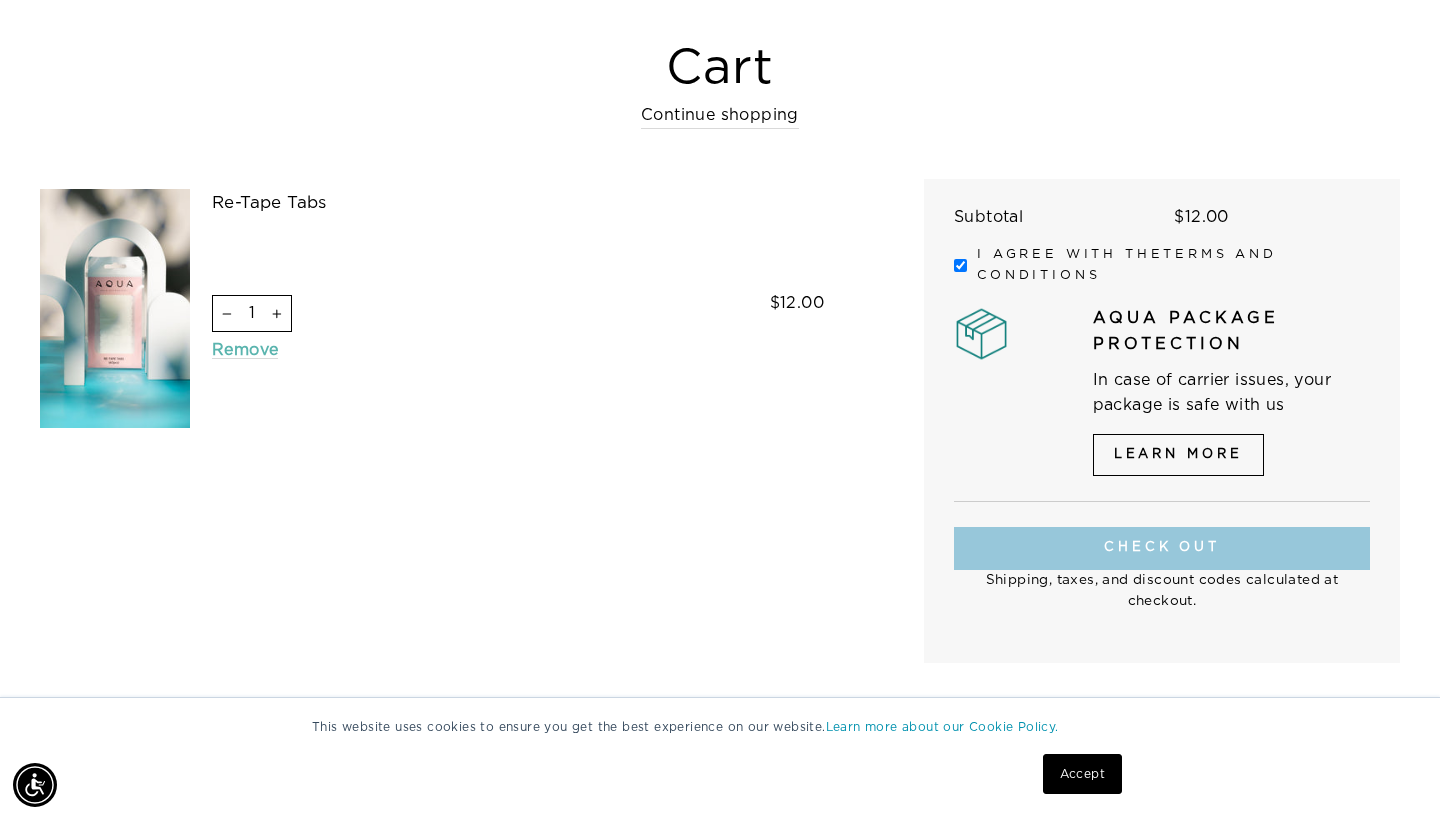 click on "Check out" at bounding box center [1162, 548] 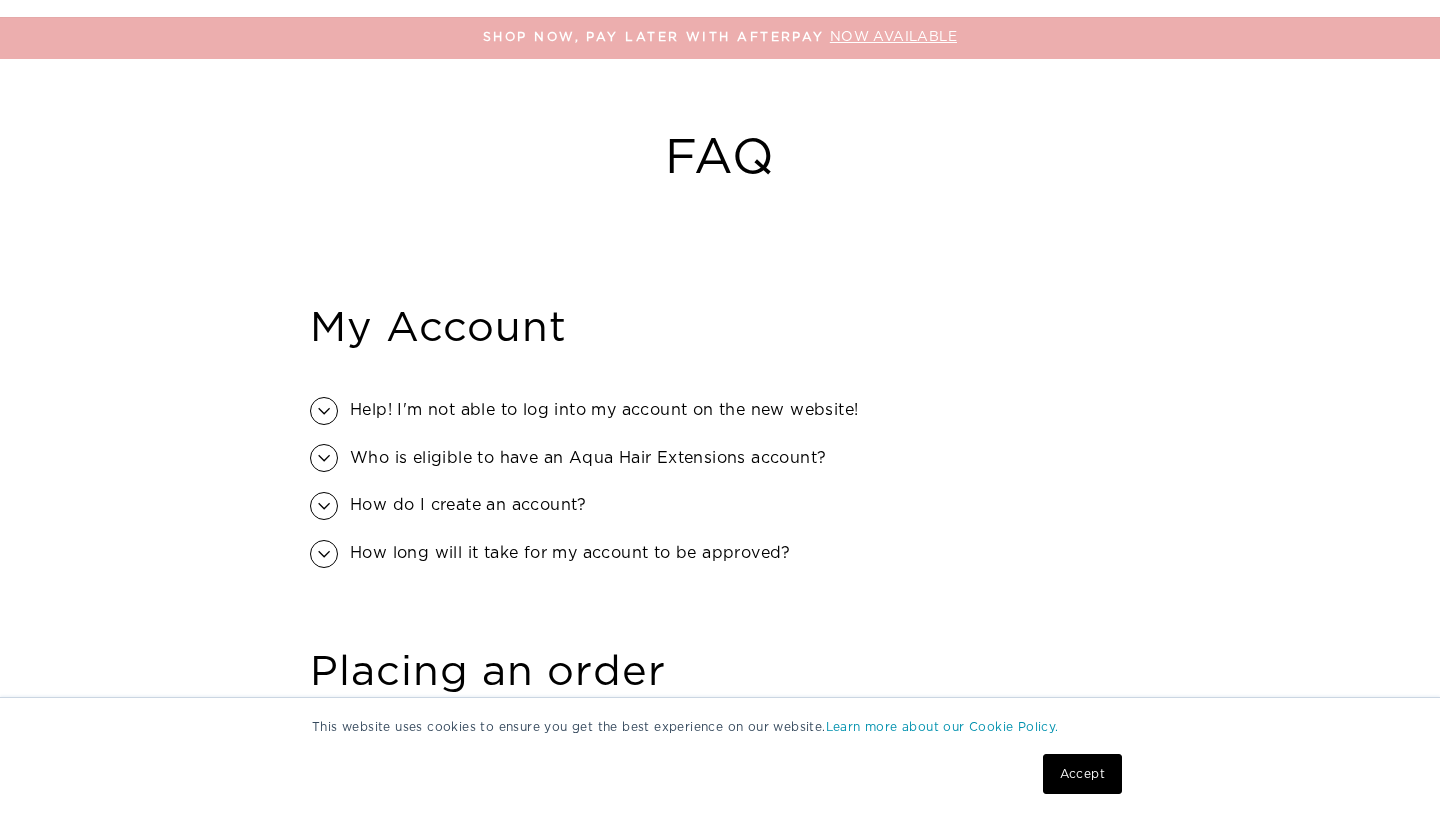 scroll, scrollTop: 203, scrollLeft: 0, axis: vertical 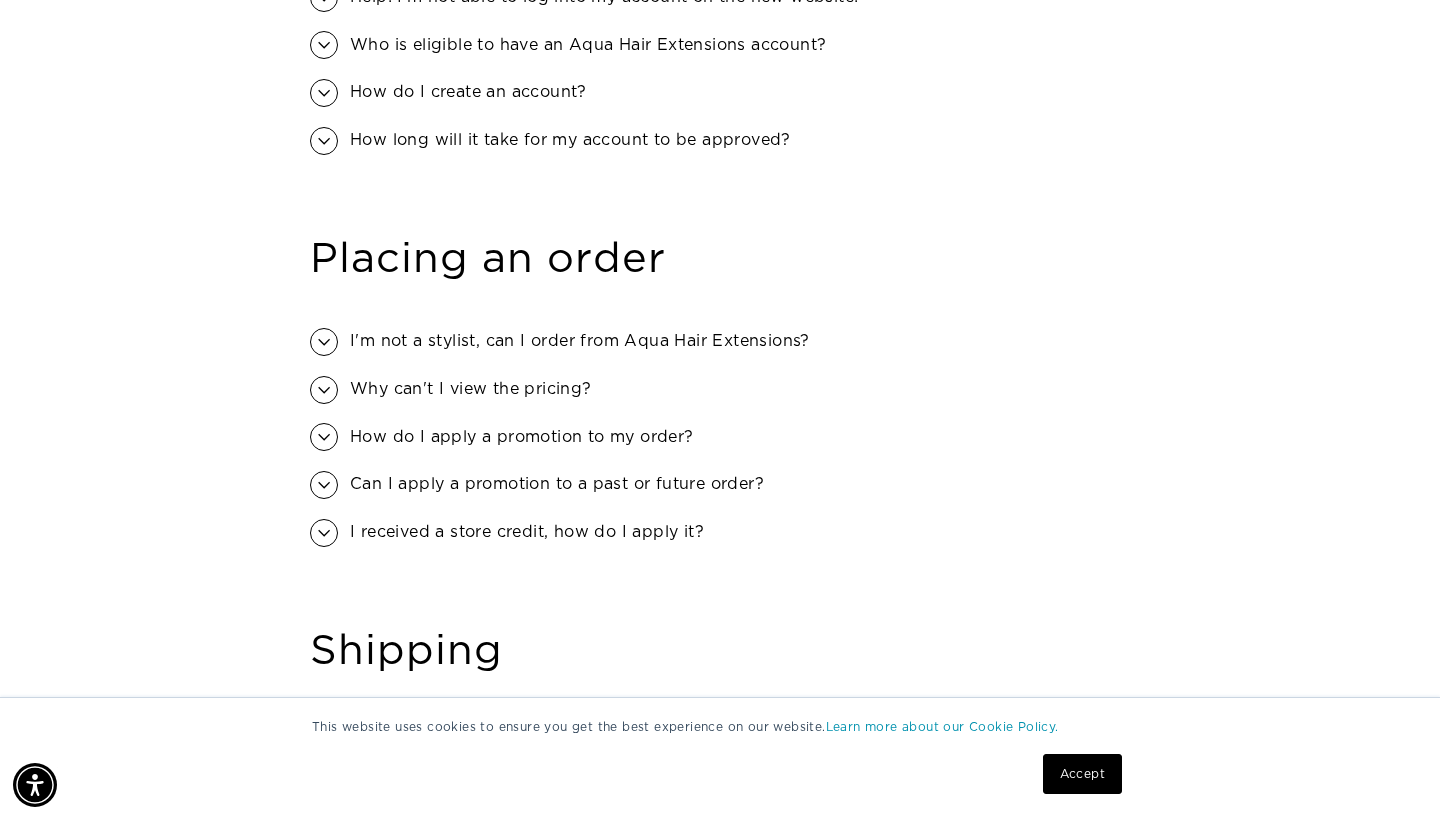 click on "How do I apply a promotion to my order?" at bounding box center (522, 437) 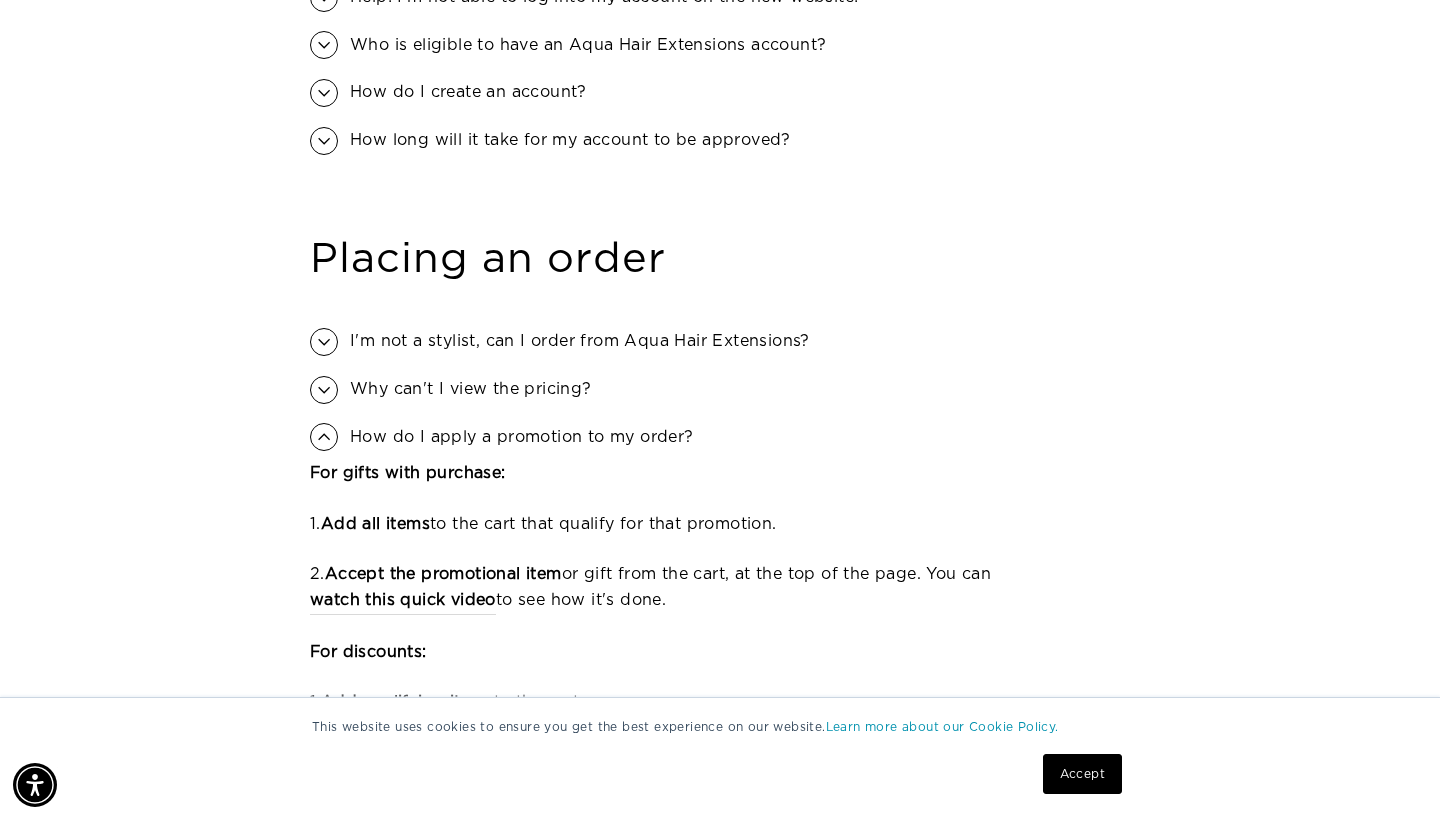 click on "How do I apply a promotion to my order?" at bounding box center (522, 437) 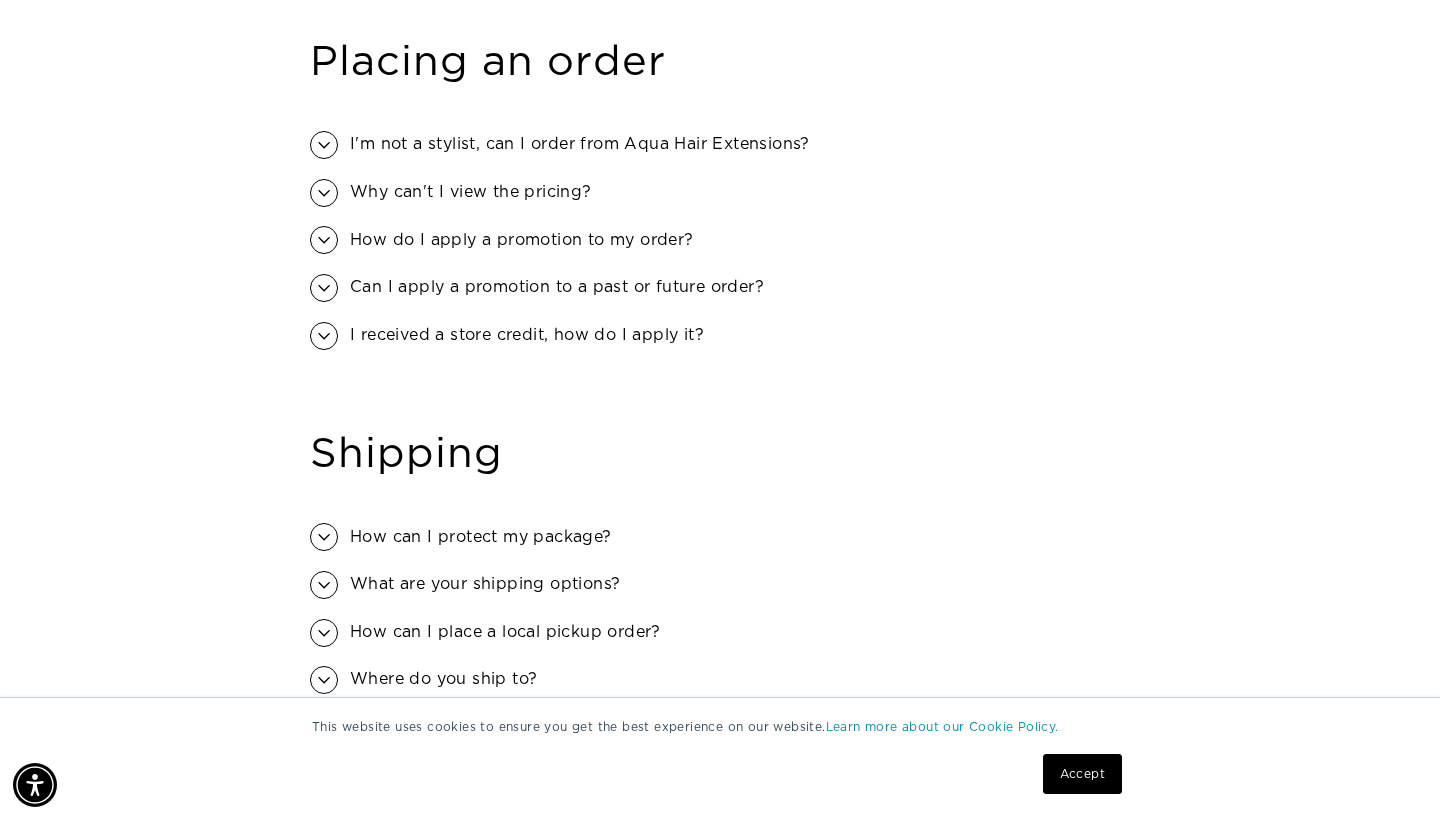 scroll, scrollTop: 793, scrollLeft: 0, axis: vertical 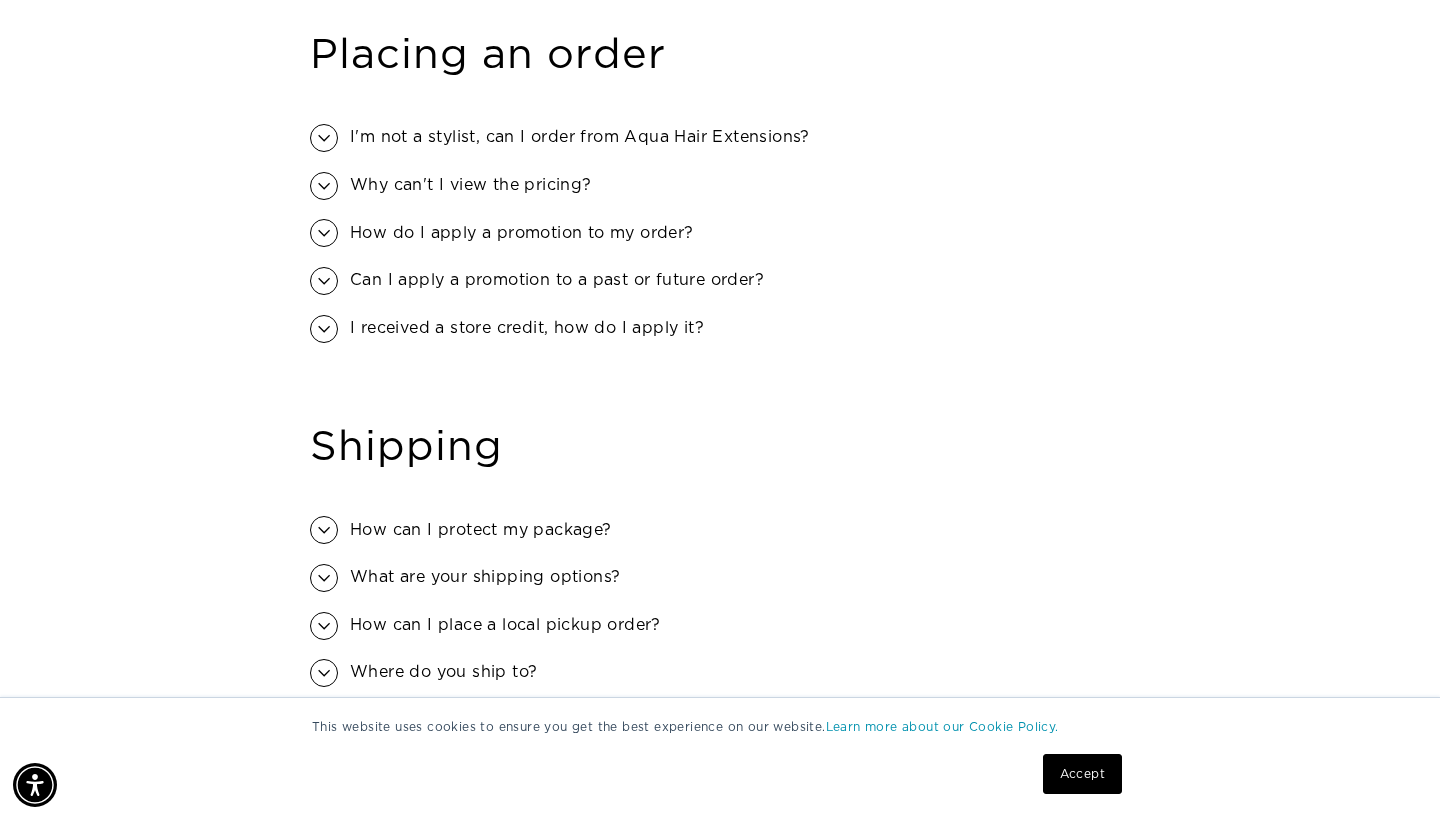 click on "Accept" at bounding box center (1082, 774) 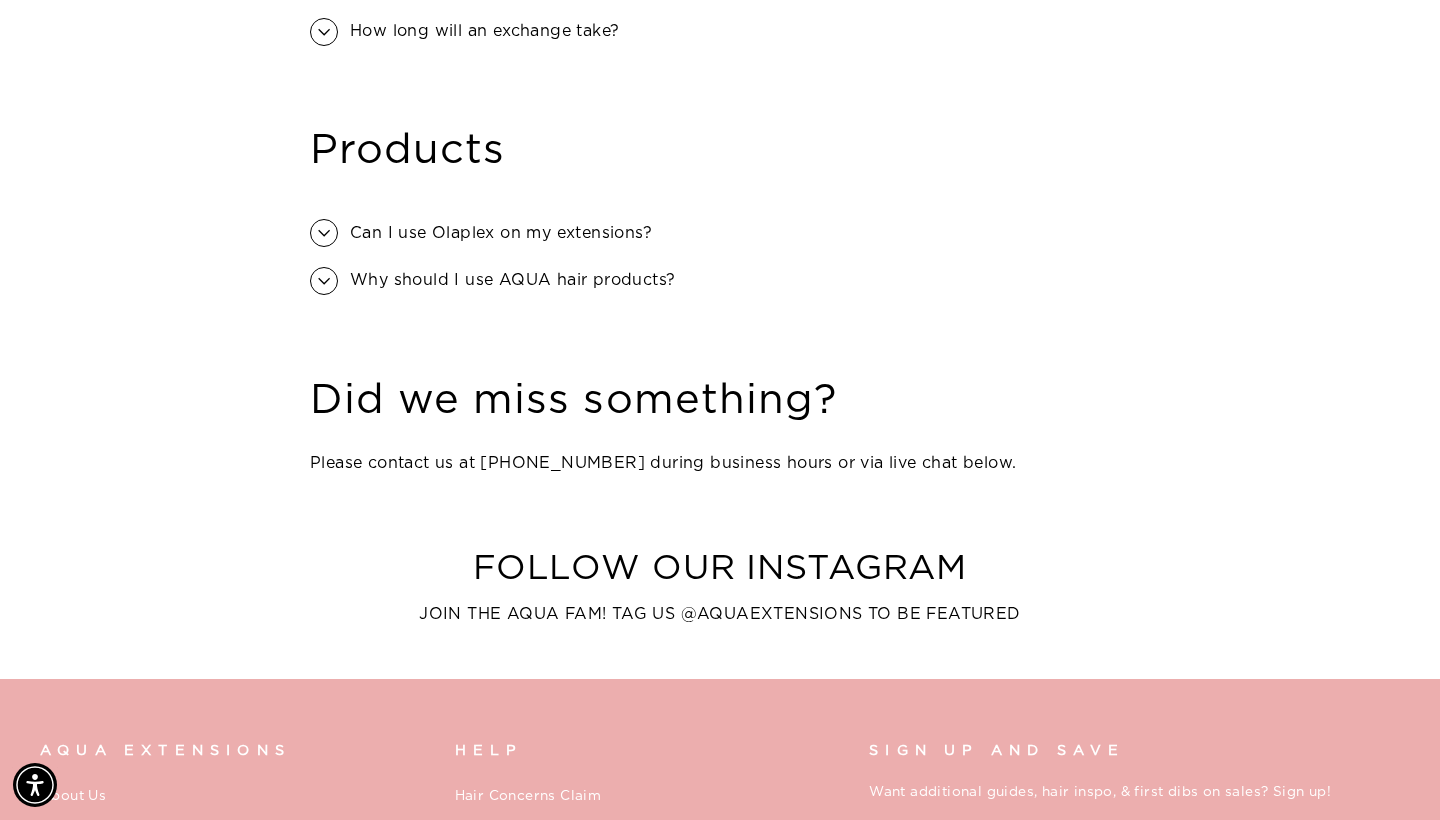 scroll, scrollTop: 2018, scrollLeft: 0, axis: vertical 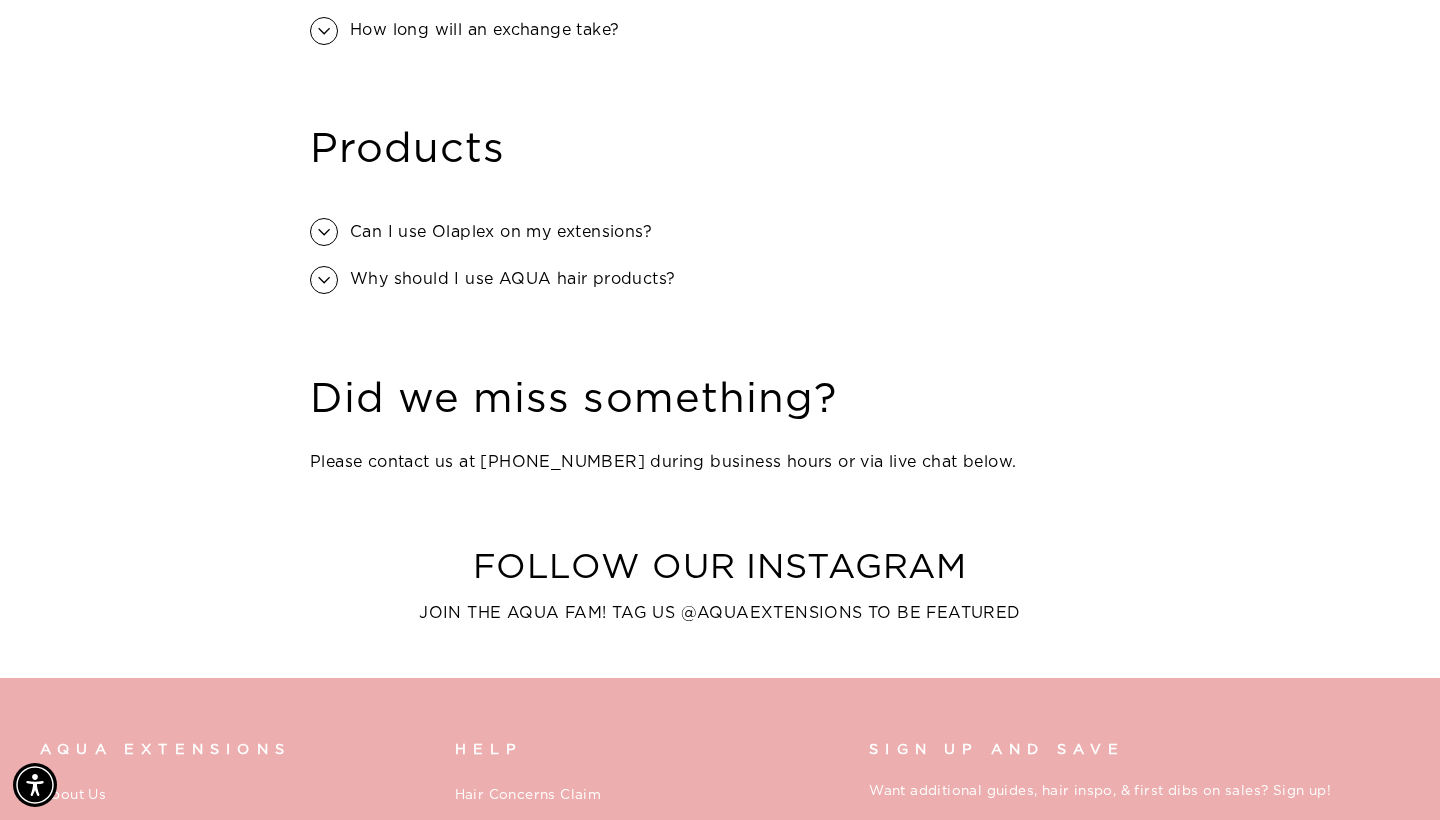 click on "Can I use Olaplex on my extensions?" at bounding box center [501, 232] 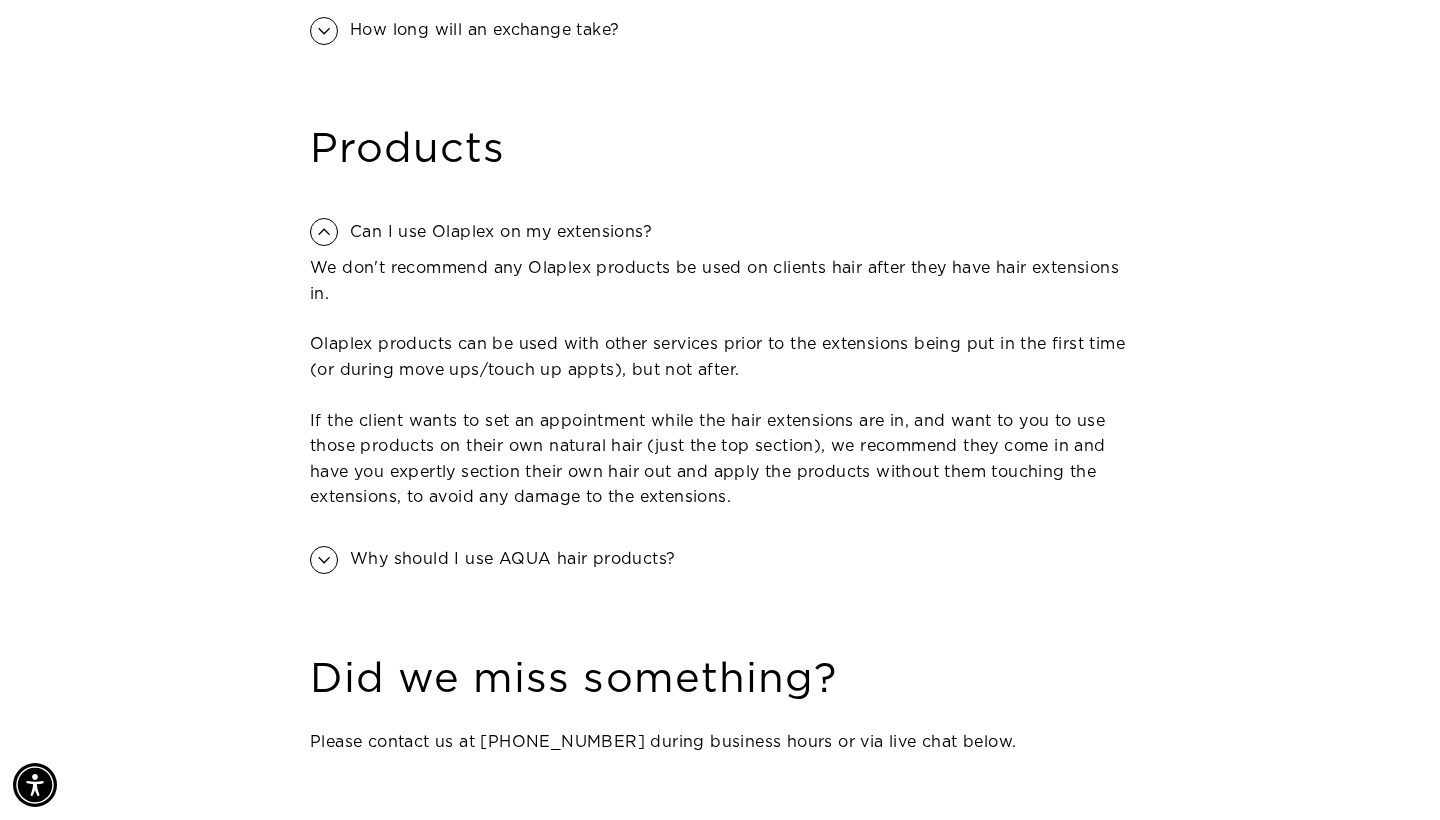 click on "Can I use Olaplex on my extensions?" at bounding box center (501, 232) 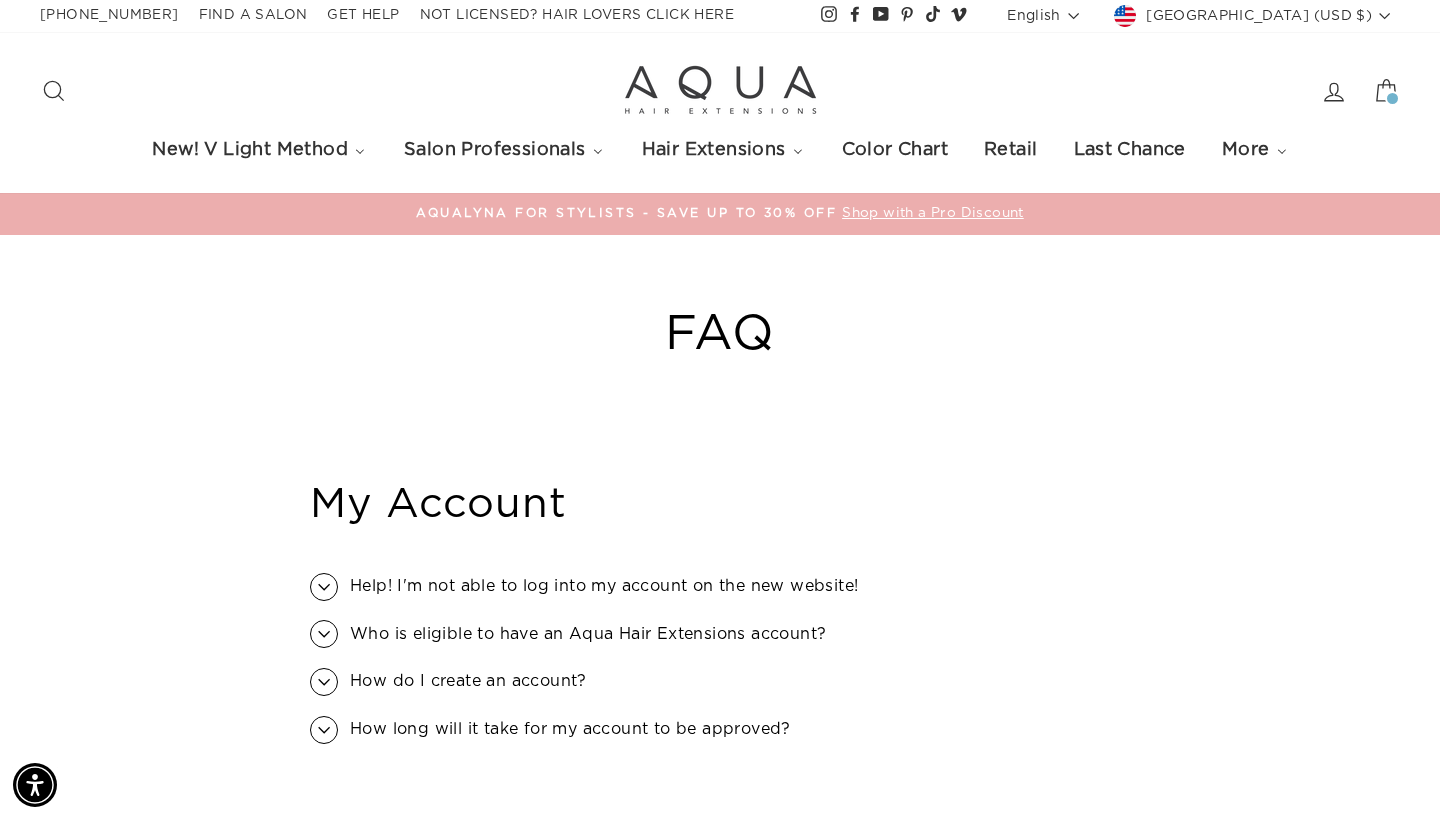 scroll, scrollTop: 0, scrollLeft: 0, axis: both 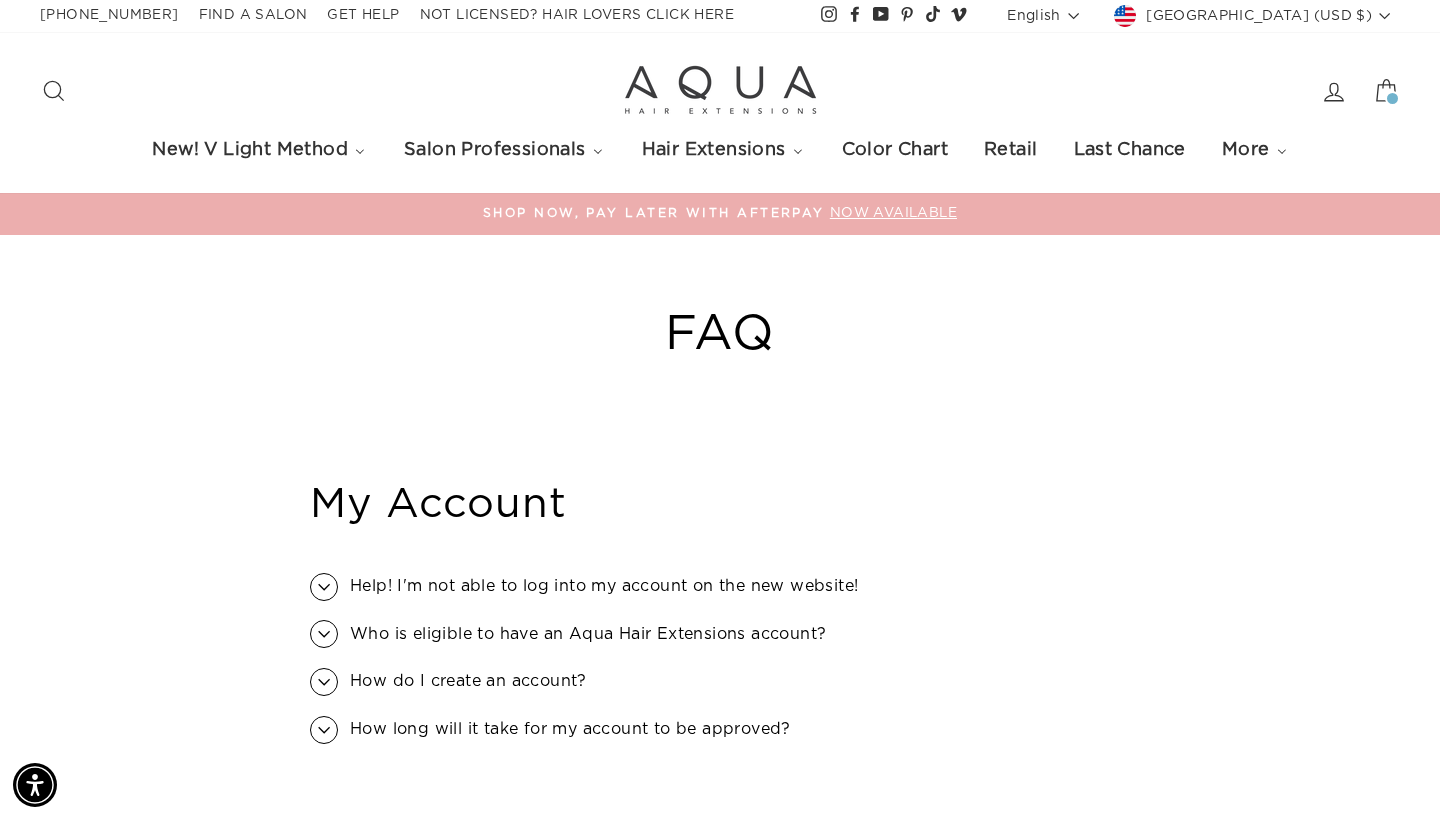 click on "NOW AVAILABLE" at bounding box center [891, 213] 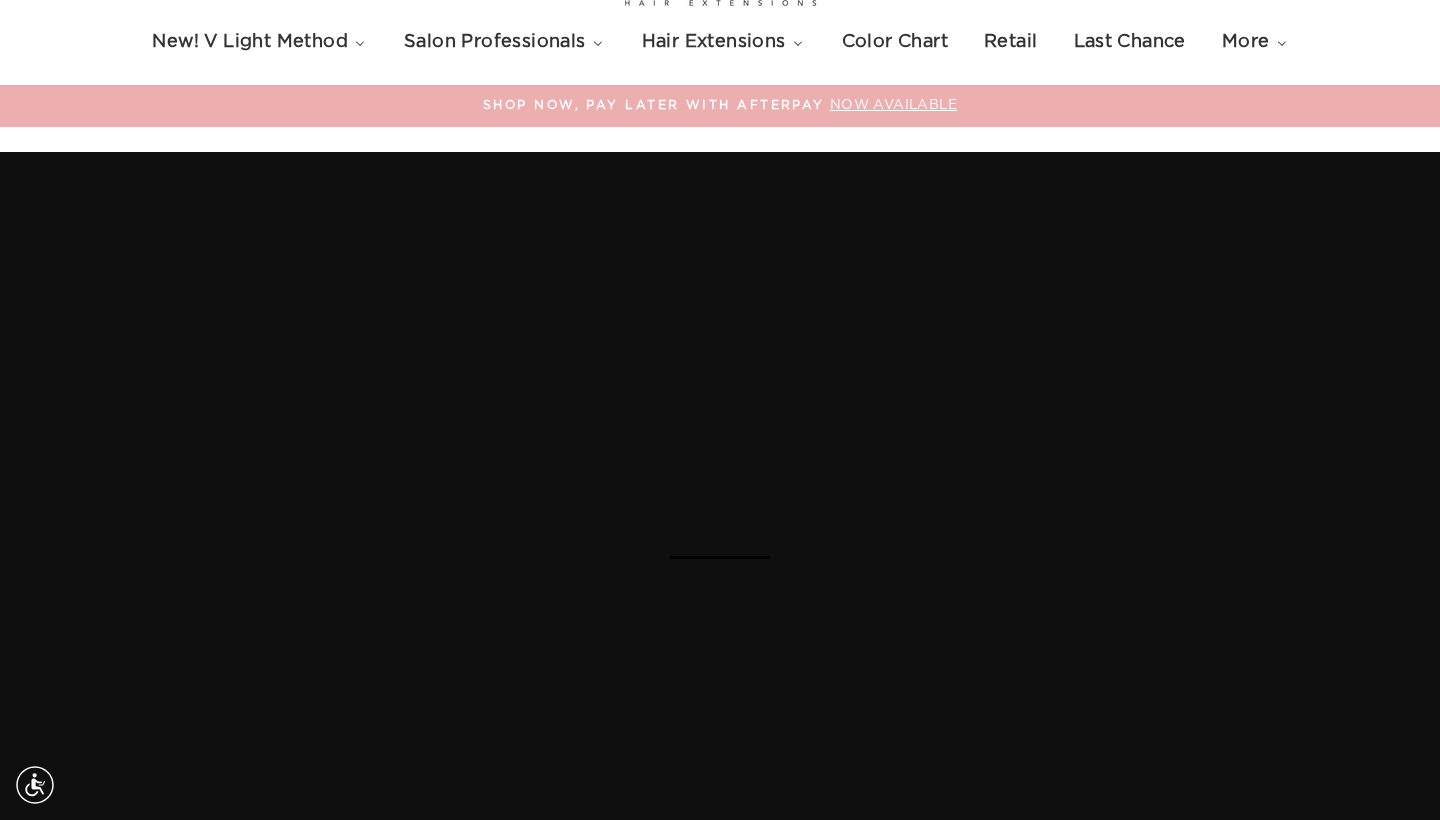scroll, scrollTop: 0, scrollLeft: 0, axis: both 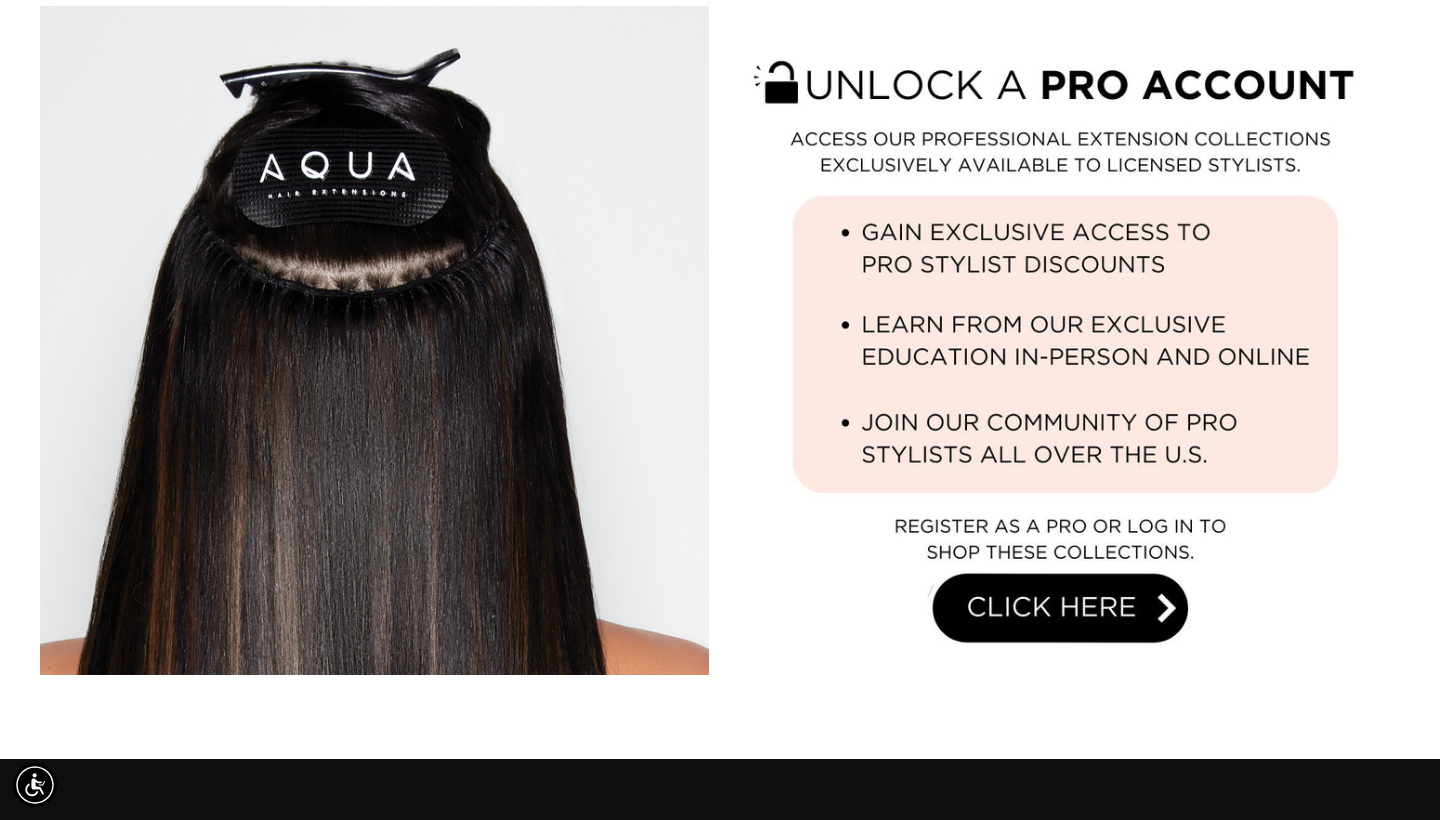 click at bounding box center (1065, 340) 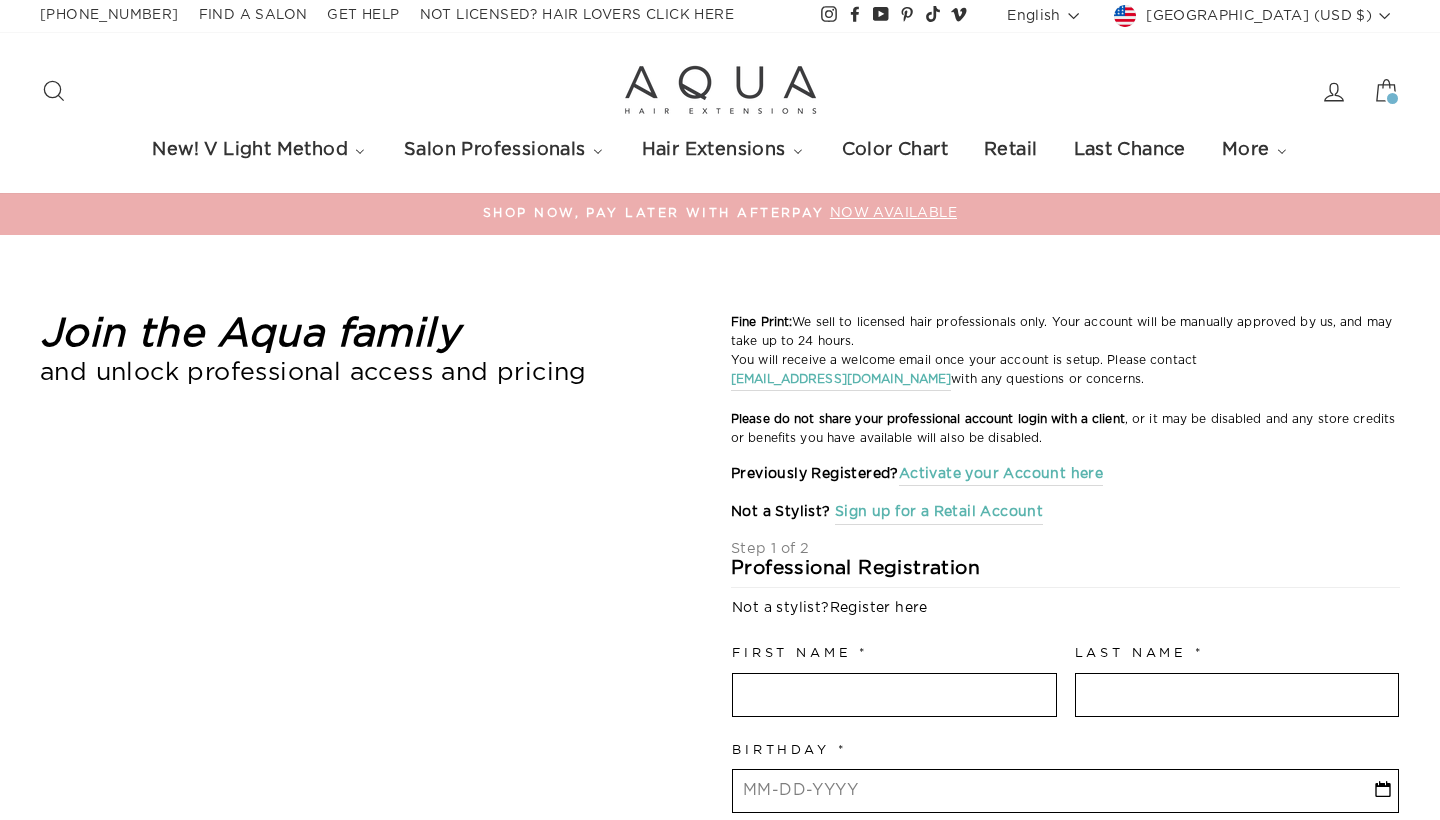 select on "US" 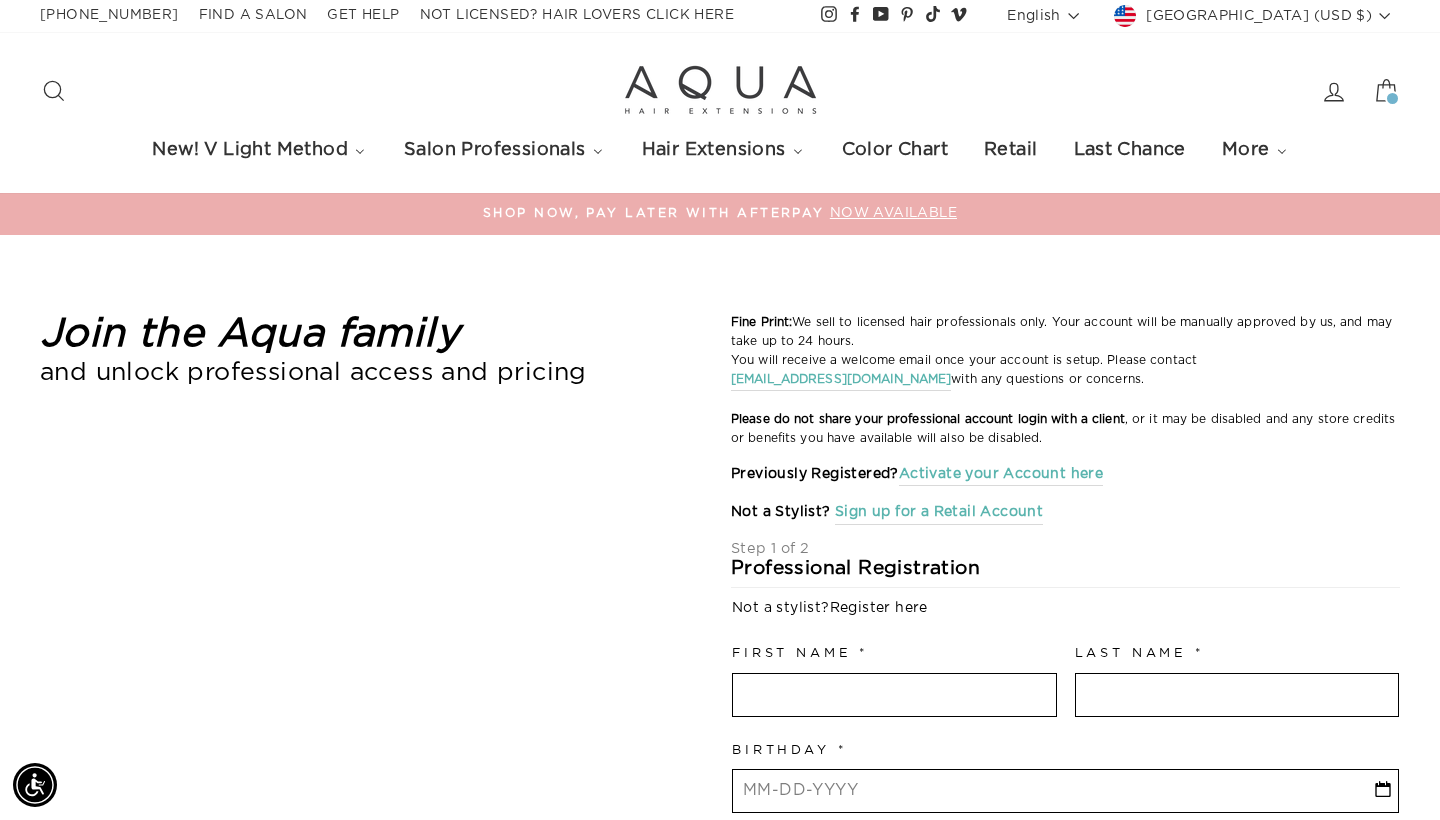 scroll, scrollTop: 17, scrollLeft: 0, axis: vertical 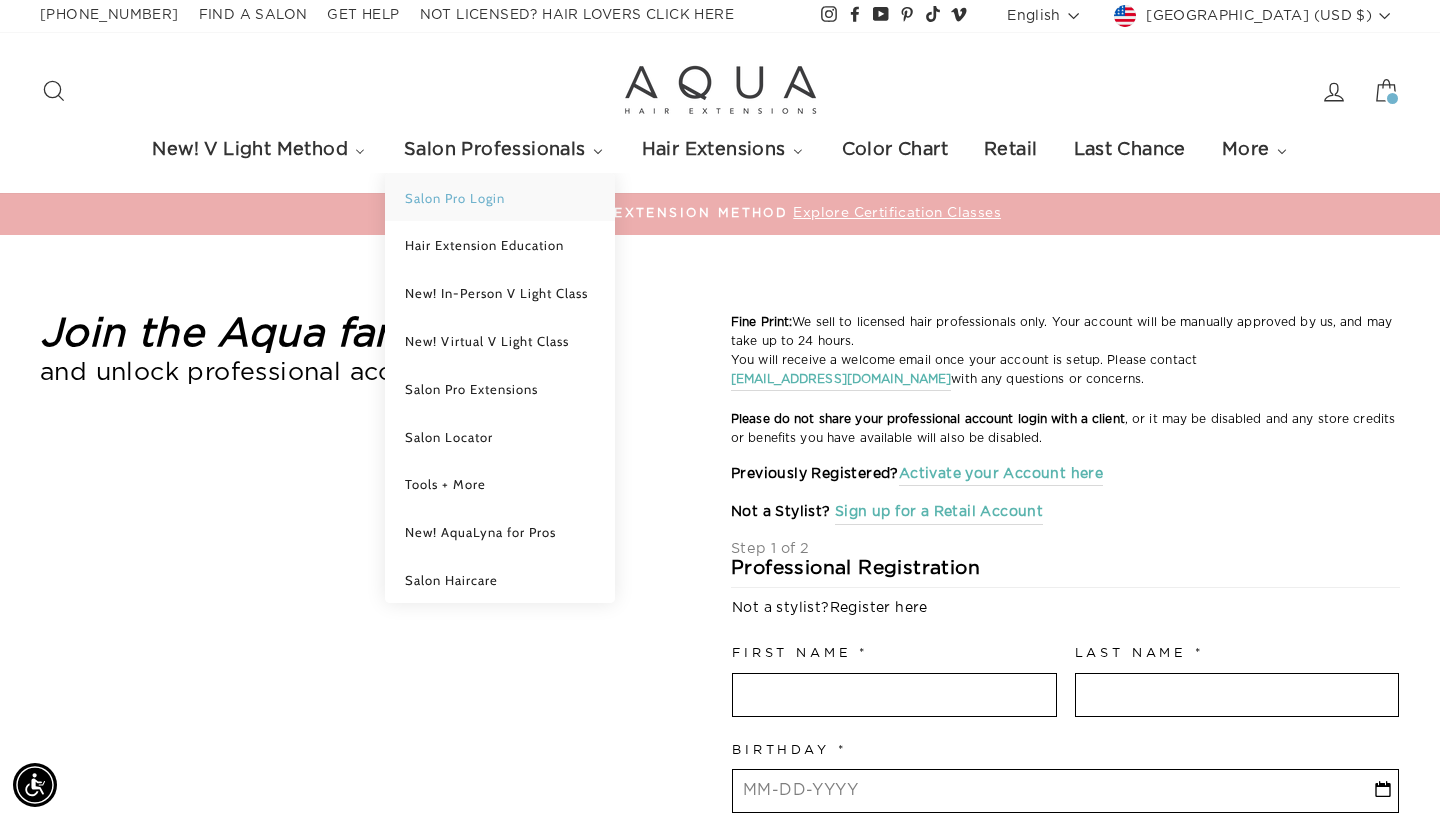 click on "Salon Pro Login" at bounding box center (455, 198) 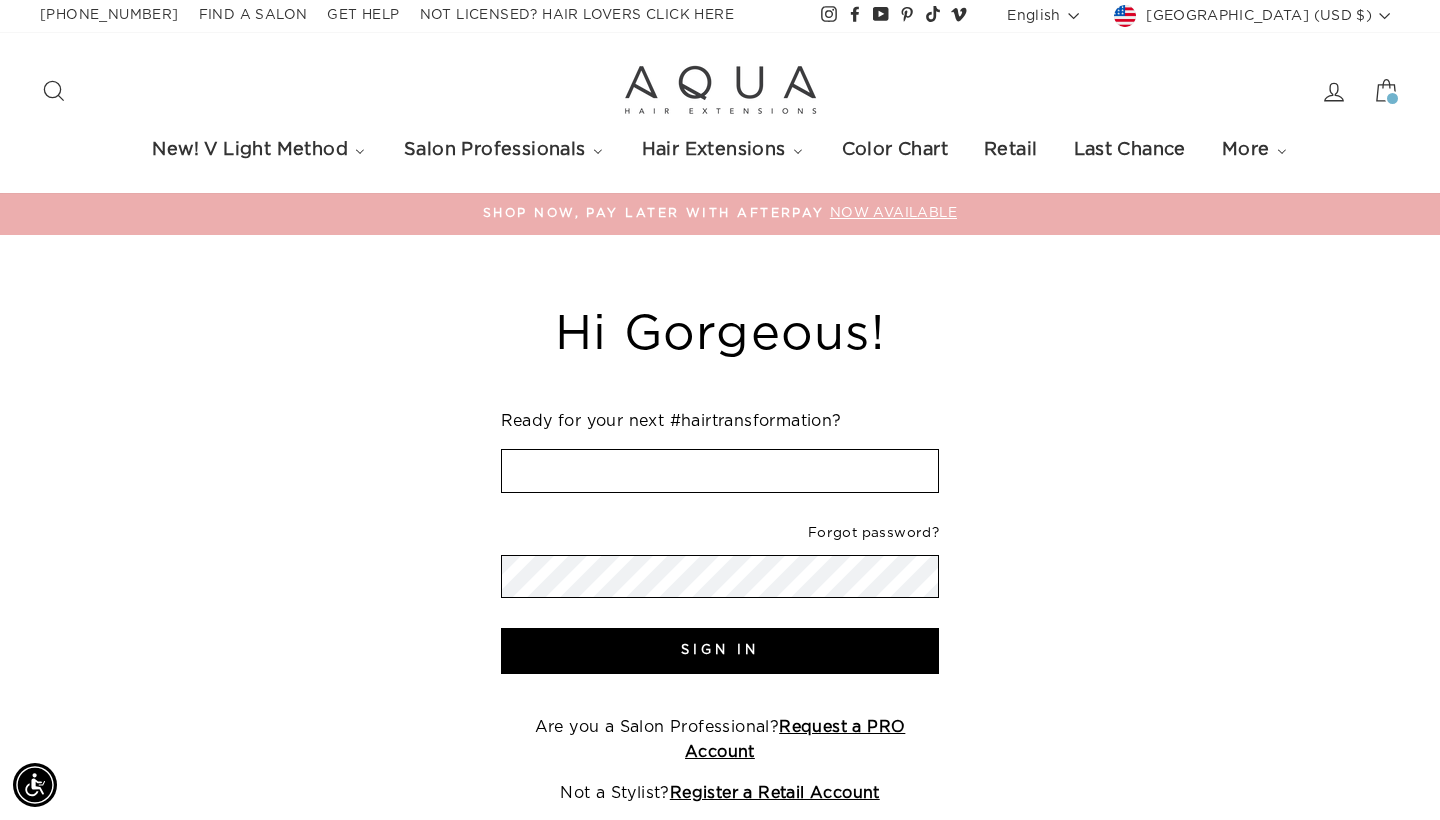 type on "[EMAIL_ADDRESS][PERSON_NAME][DOMAIN_NAME]" 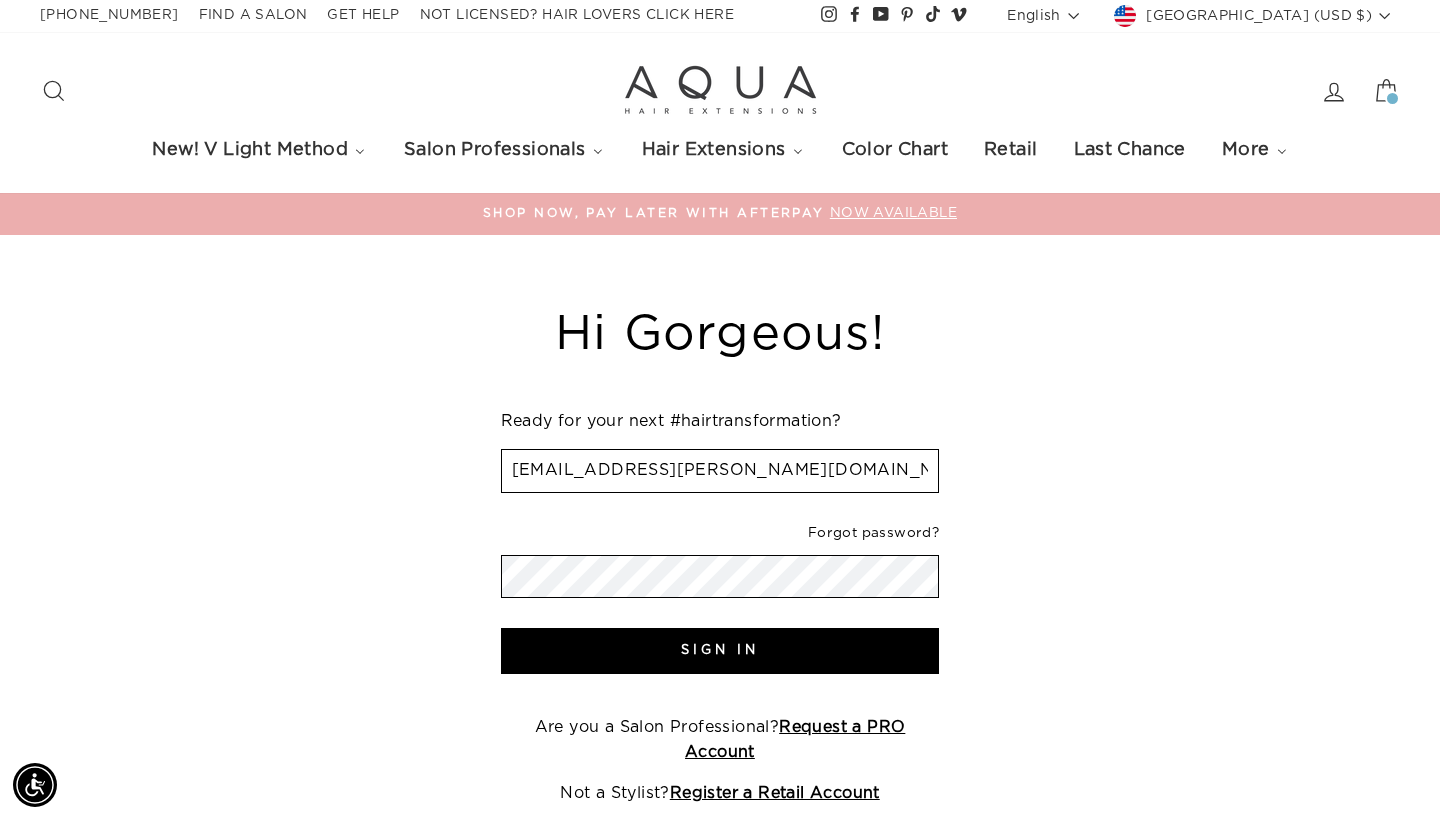 scroll, scrollTop: 0, scrollLeft: 0, axis: both 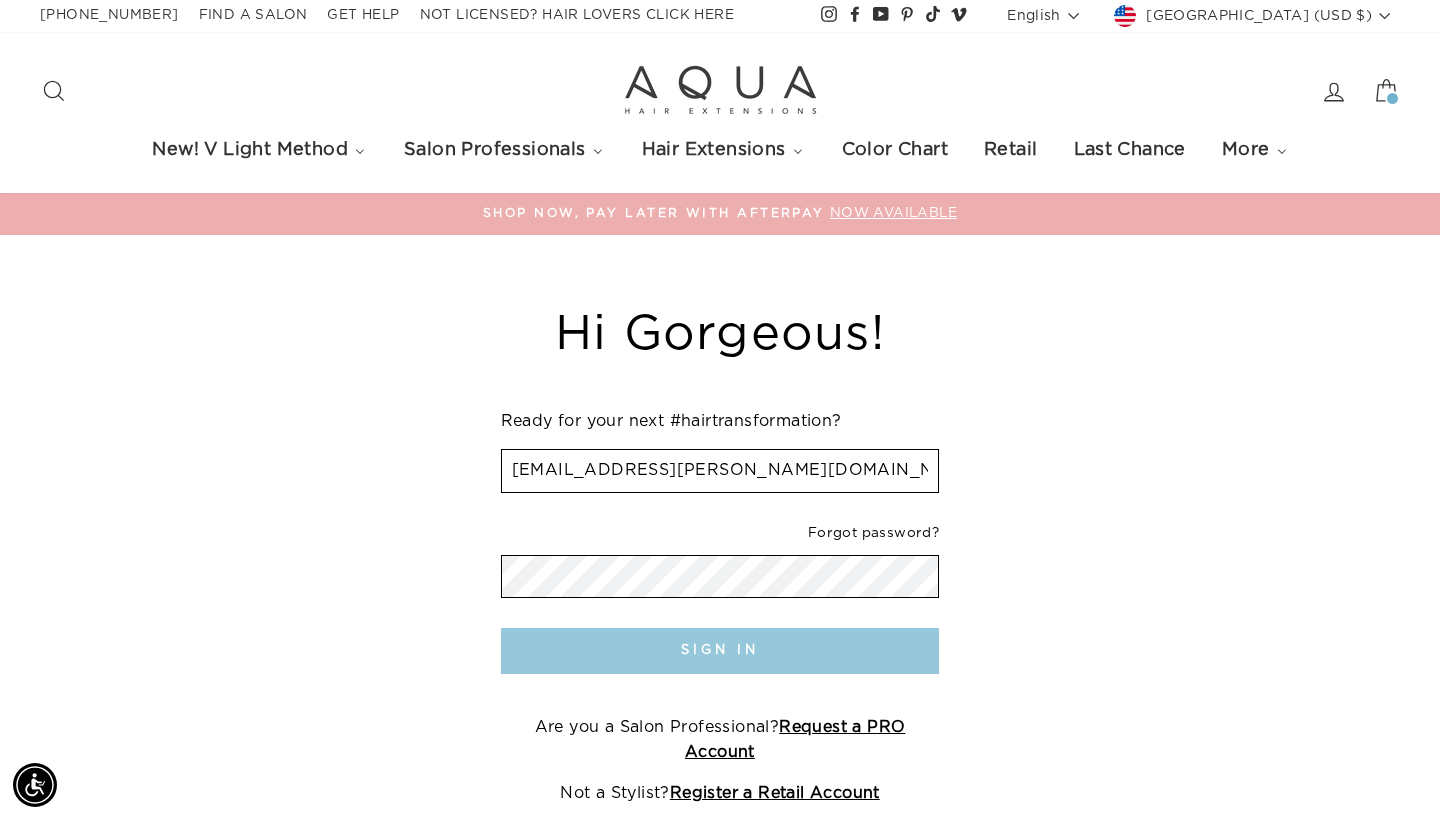 click on "Sign In" at bounding box center (720, 651) 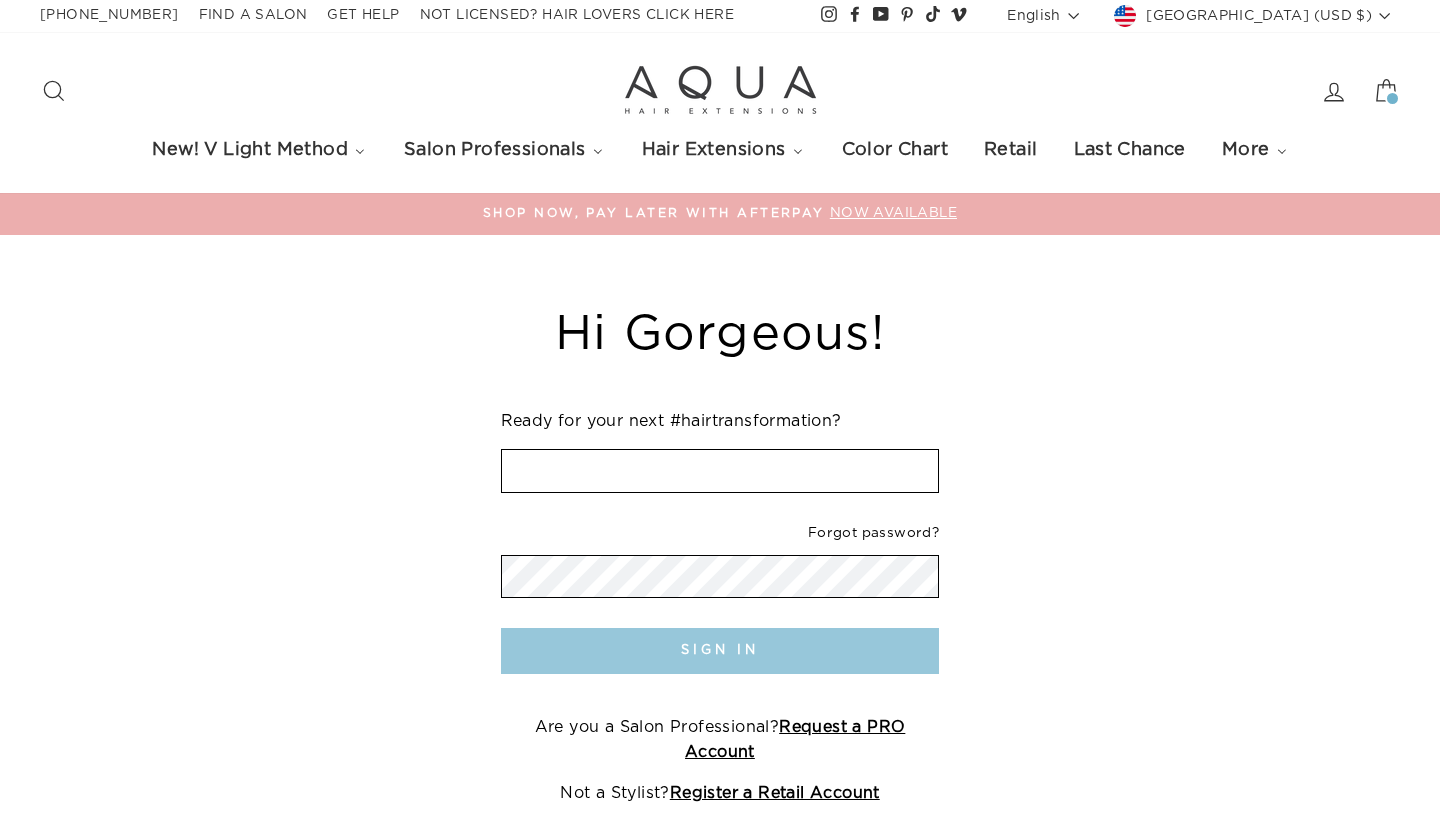 scroll, scrollTop: 0, scrollLeft: 0, axis: both 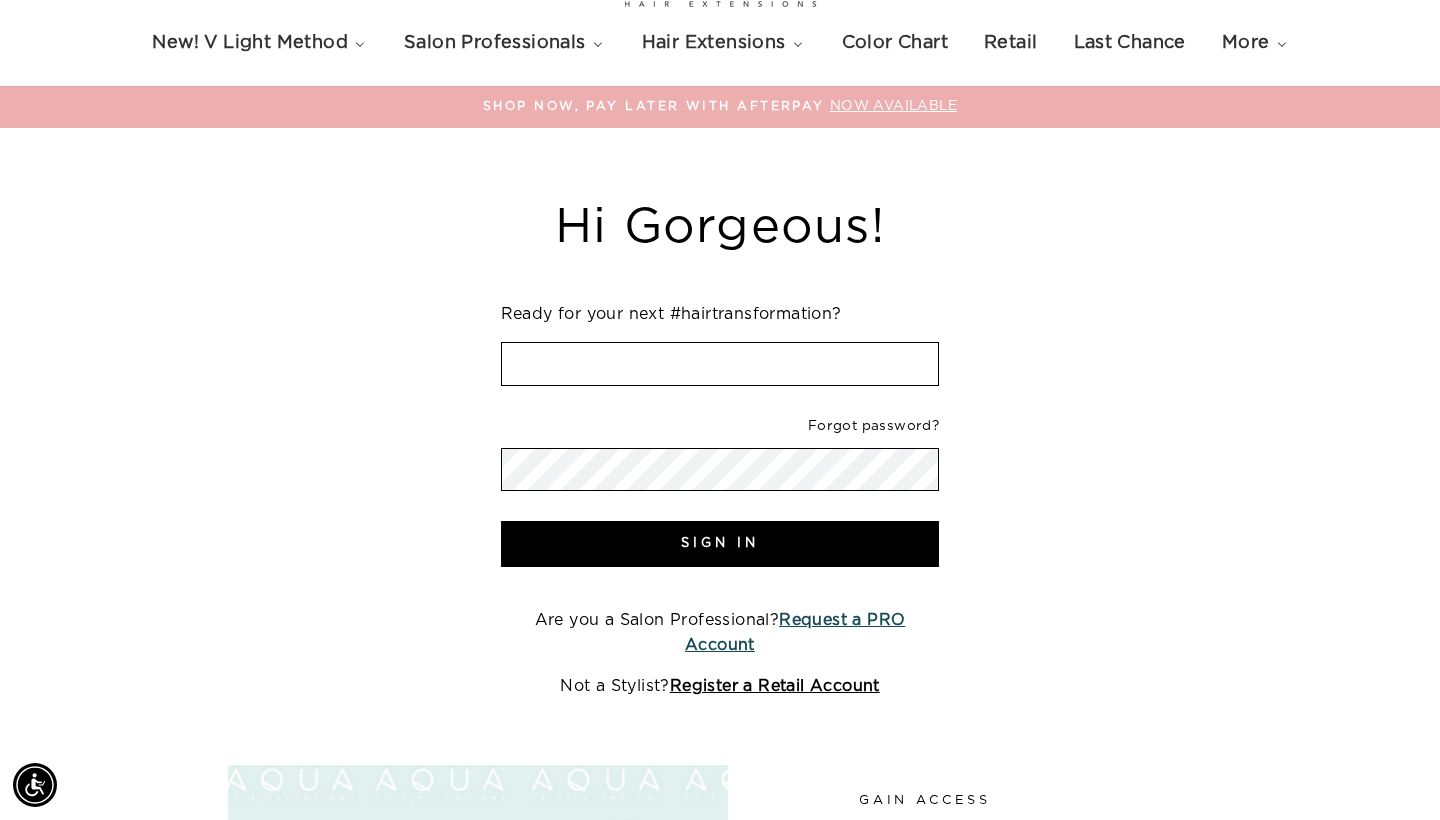 click on "Request a PRO Account" at bounding box center [795, 633] 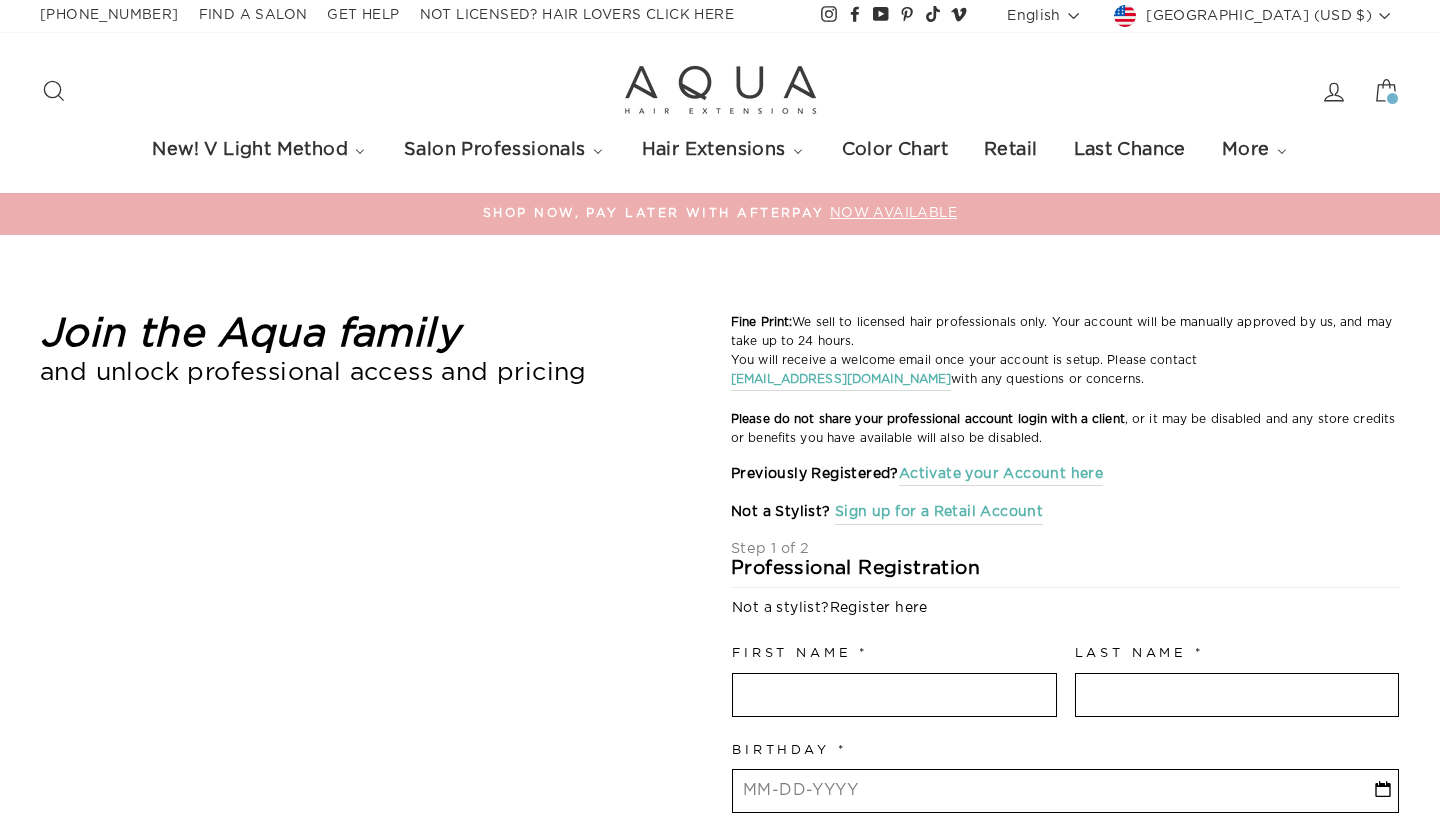 select on "US" 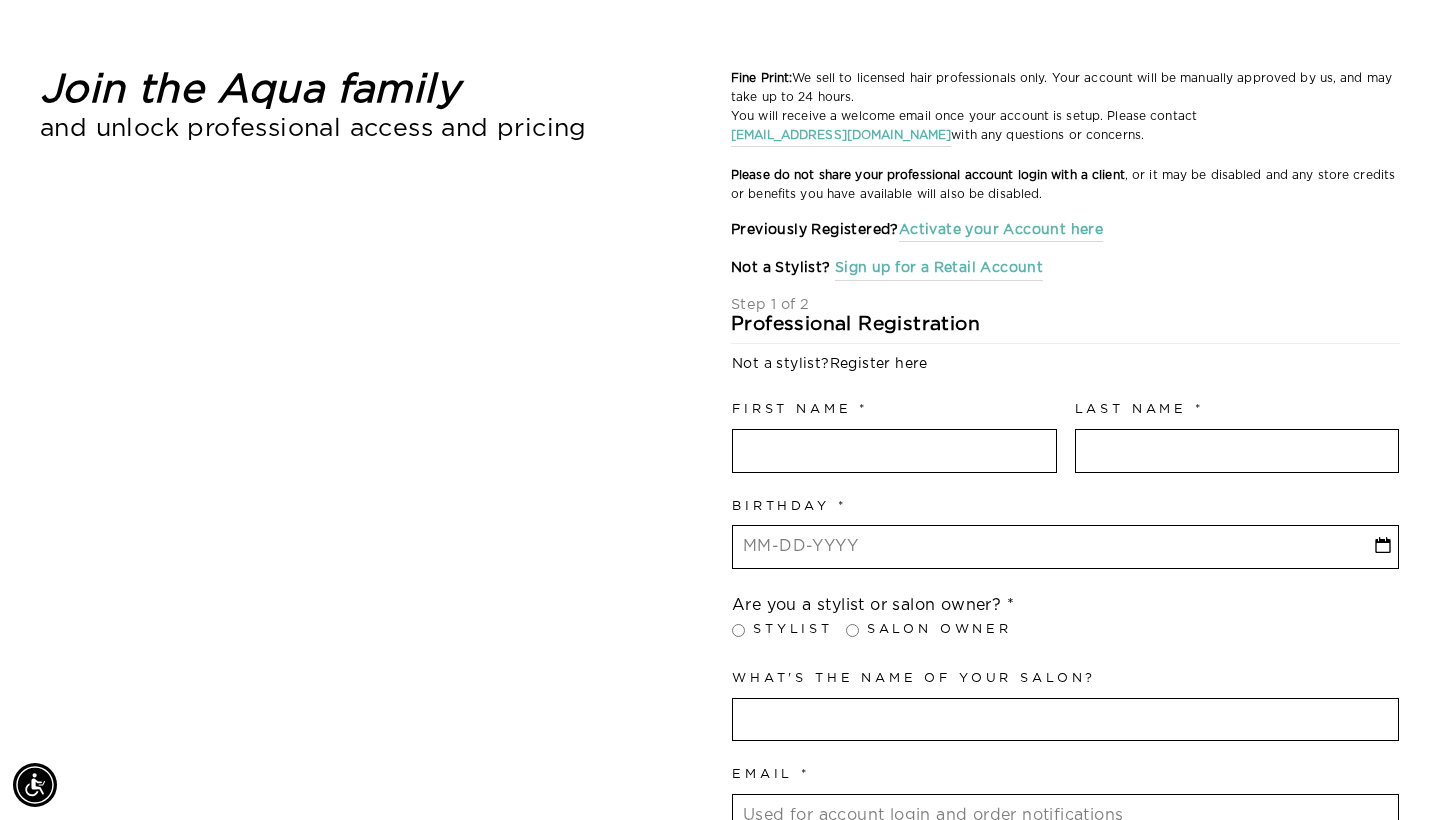 scroll, scrollTop: 318, scrollLeft: 0, axis: vertical 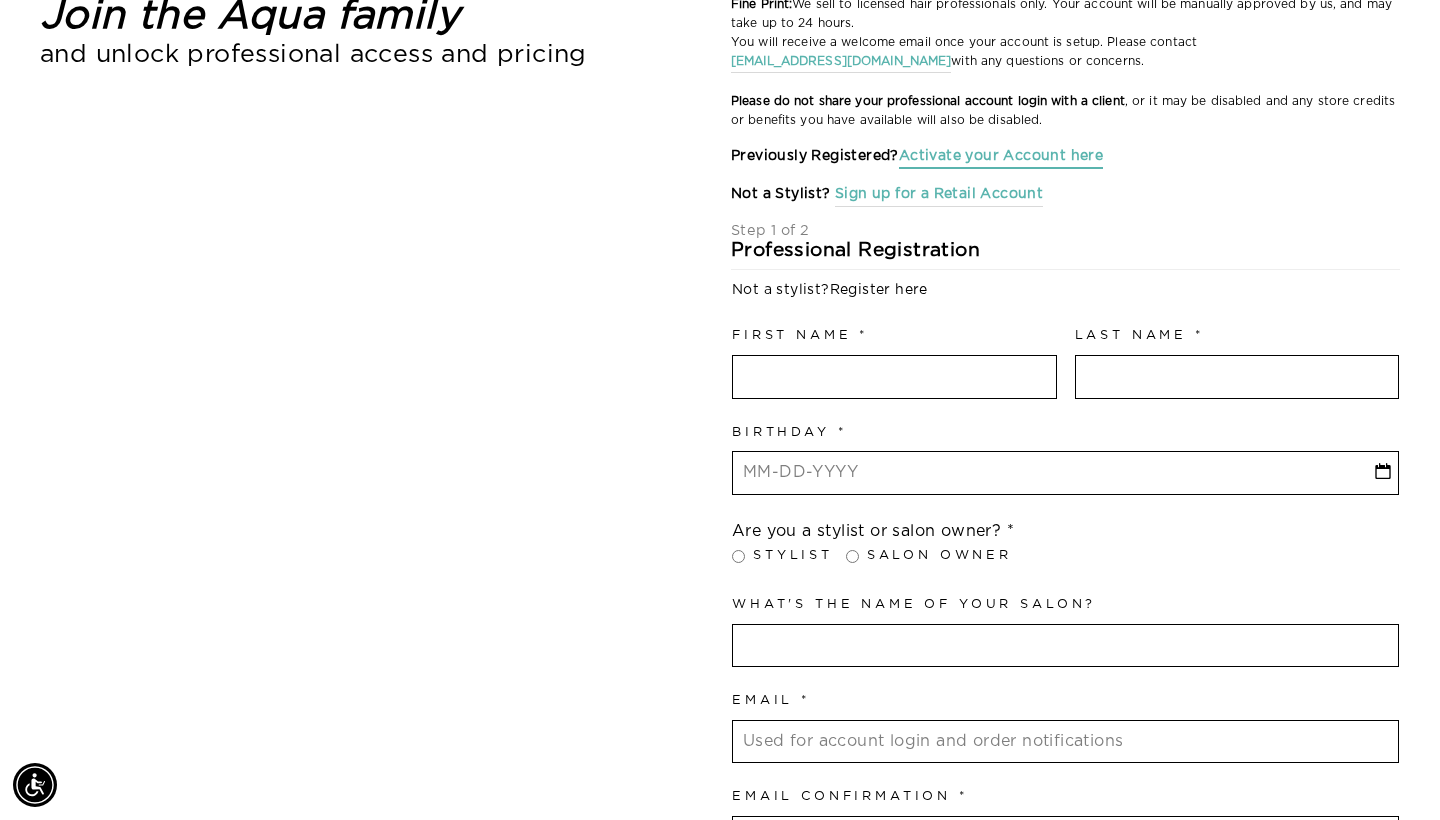 click on "Activate your Account here" at bounding box center [1001, 156] 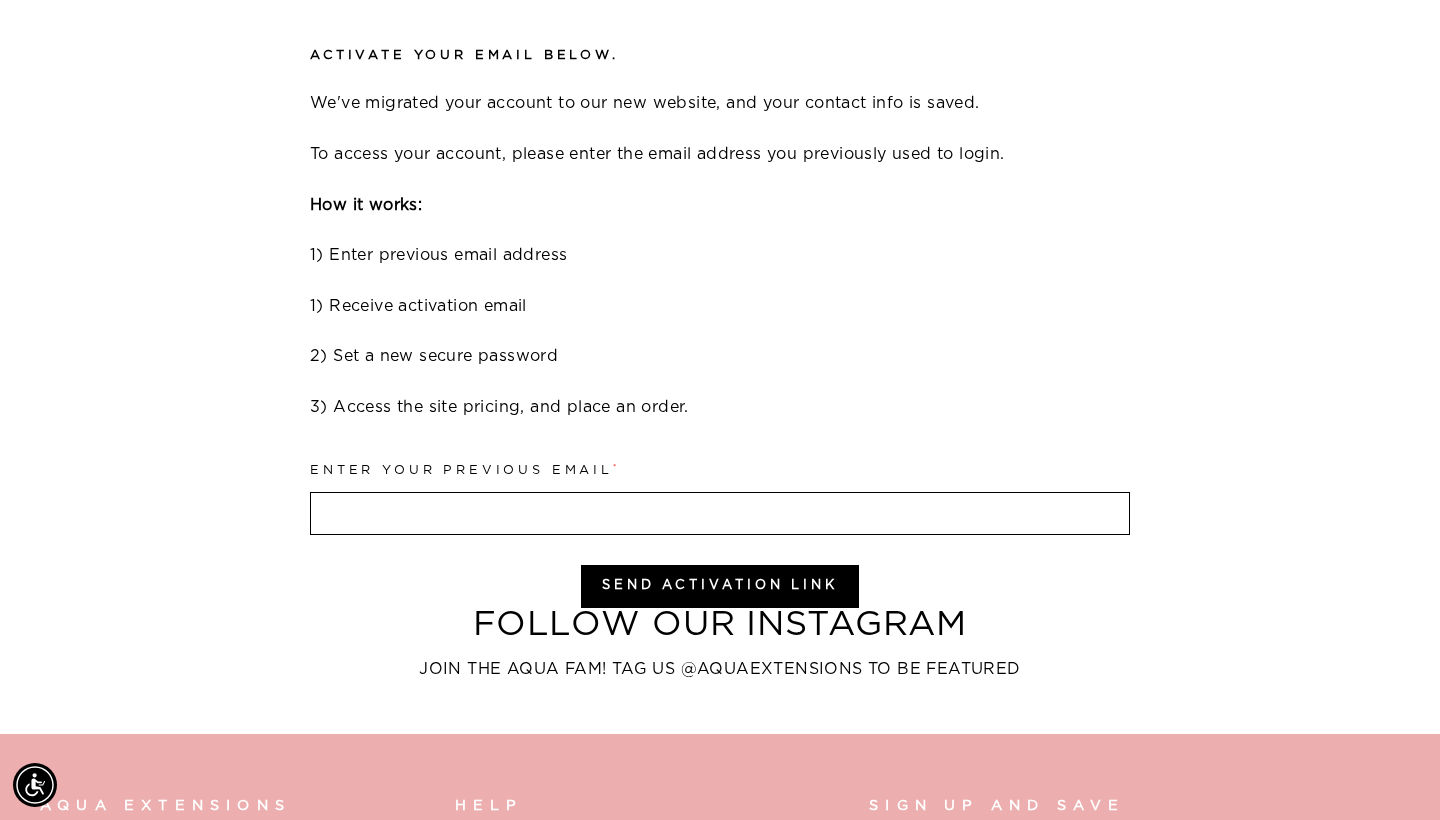 scroll, scrollTop: 545, scrollLeft: 1, axis: both 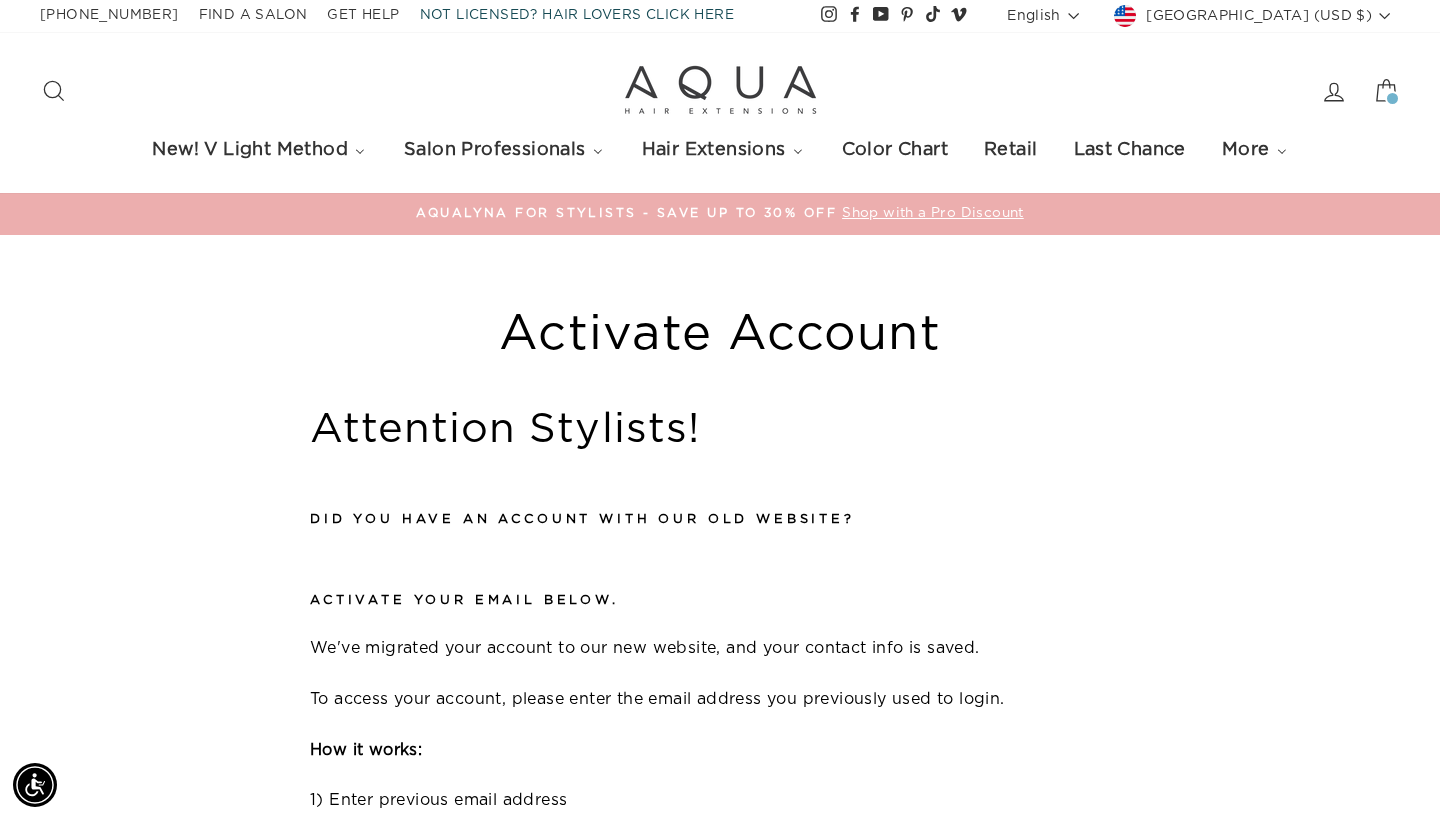 click on "NOT LICENSED? HAIR LOVERS CLICK HERE" at bounding box center (577, 16) 